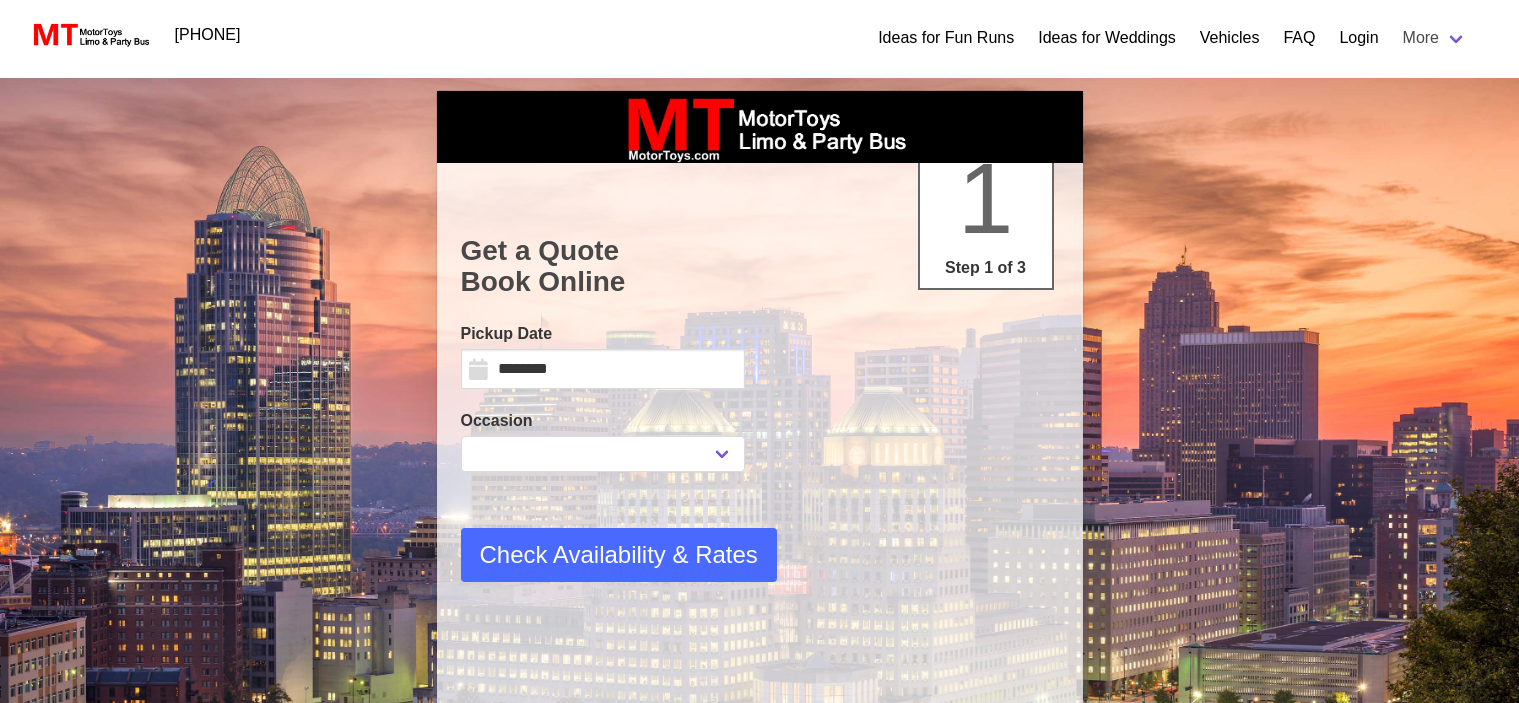 scroll, scrollTop: 0, scrollLeft: 0, axis: both 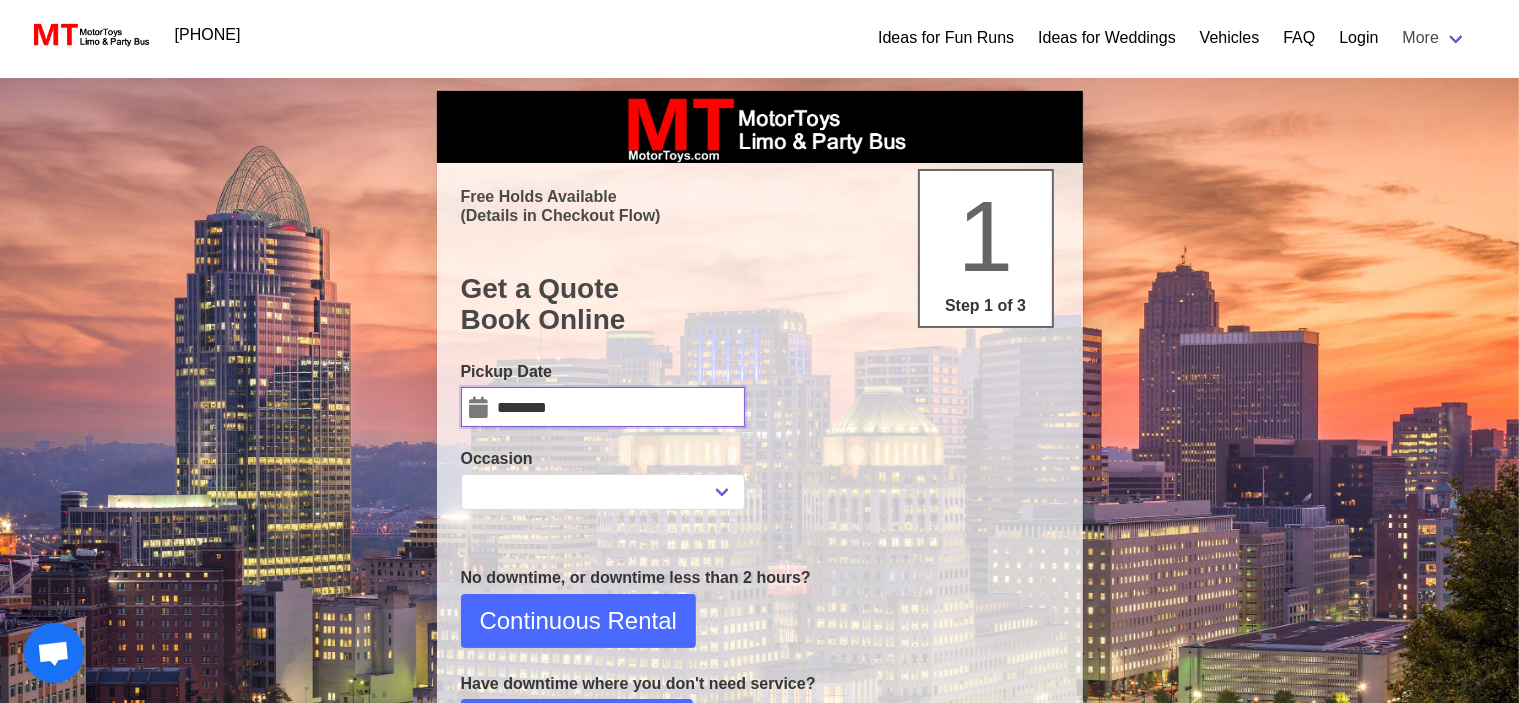click on "********" at bounding box center (603, 407) 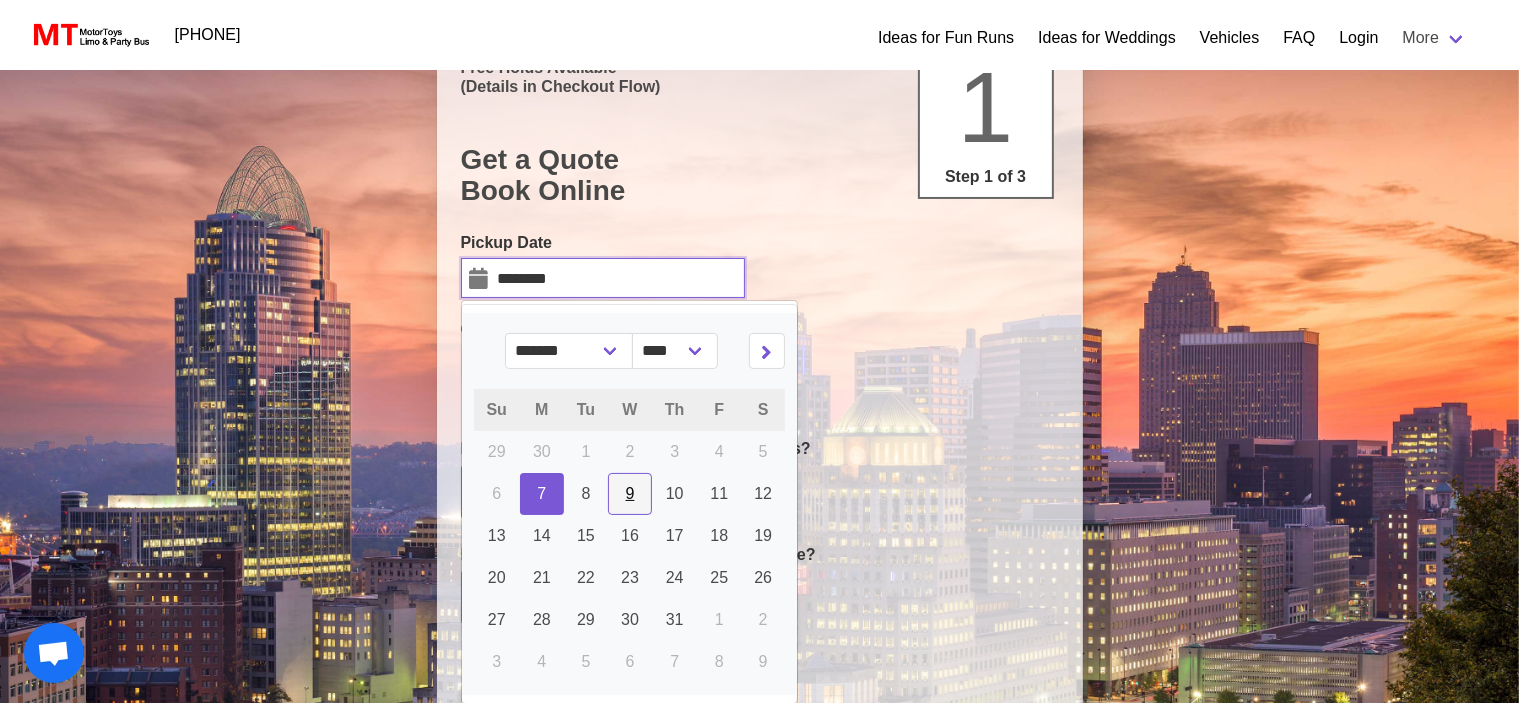 scroll, scrollTop: 200, scrollLeft: 0, axis: vertical 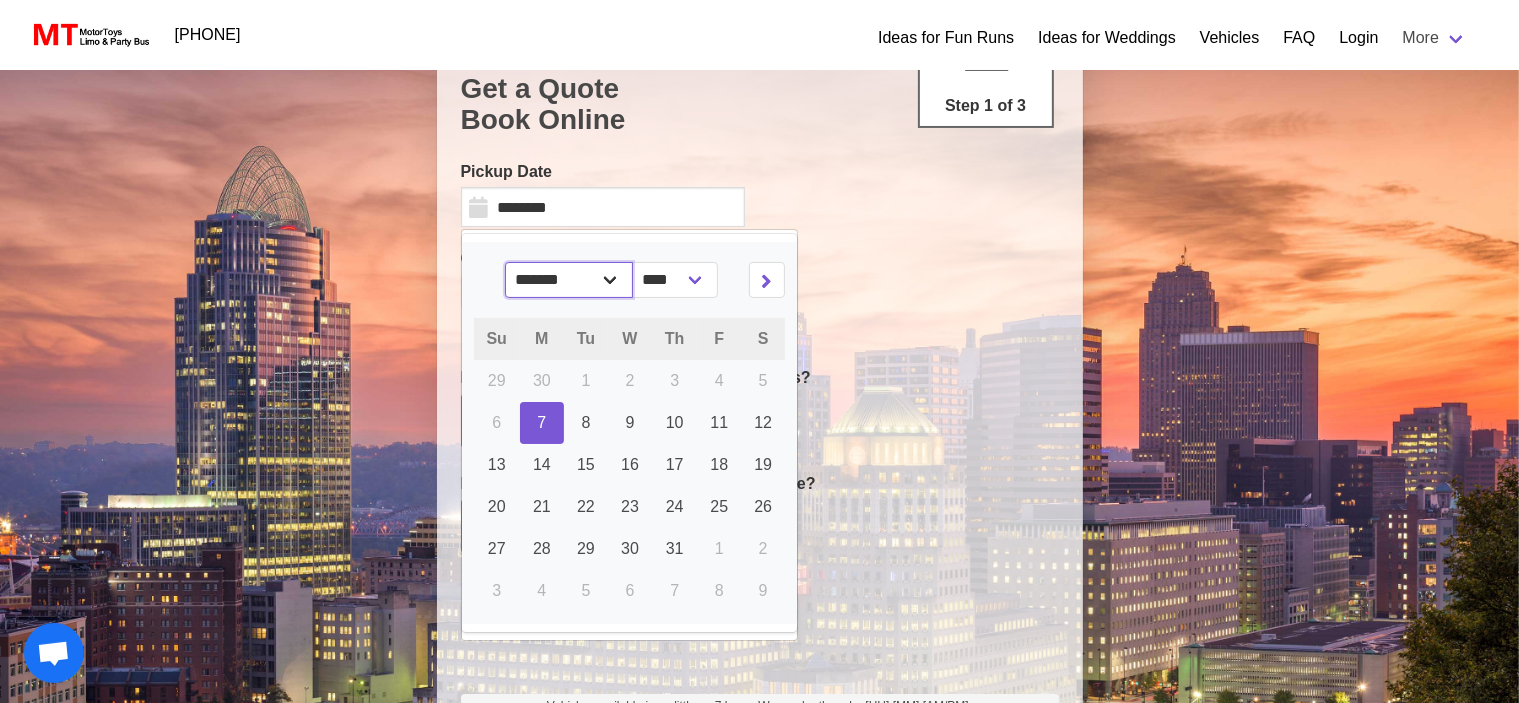 click on "******* ******** ***** ***** *** **** **** ****** ********* ******* ******** ********" at bounding box center (569, 280) 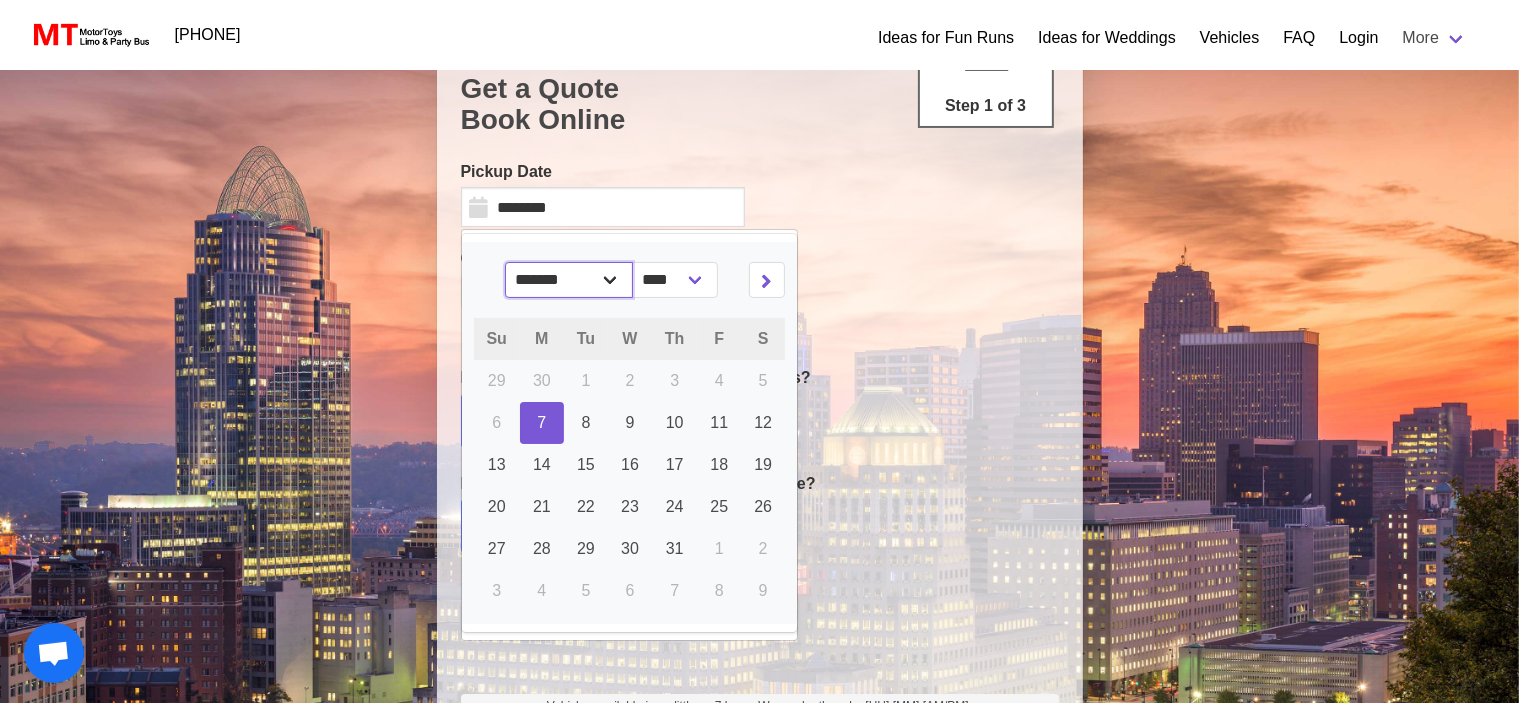 select on "**" 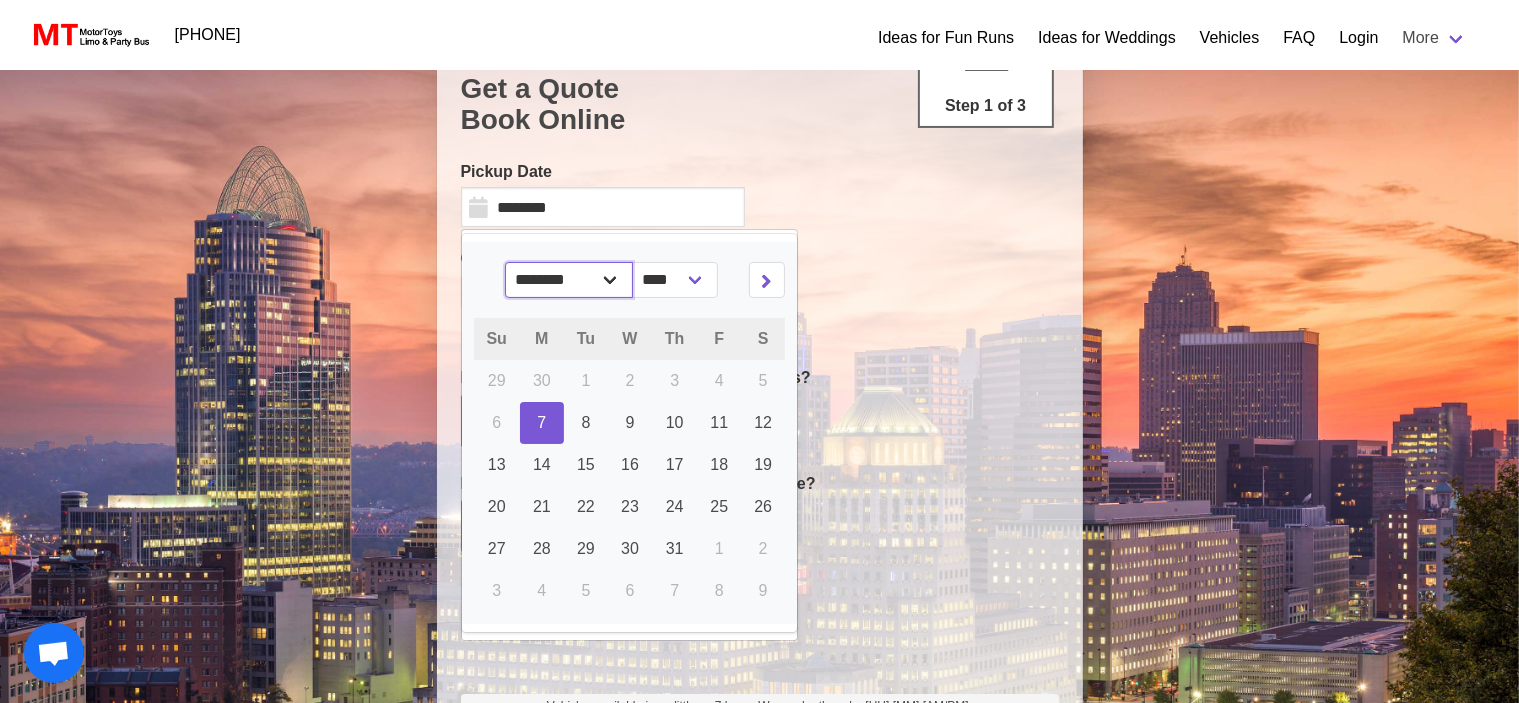 click on "******* ******** ***** ***** *** **** **** ****** ********* ******* ******** ********" at bounding box center [569, 280] 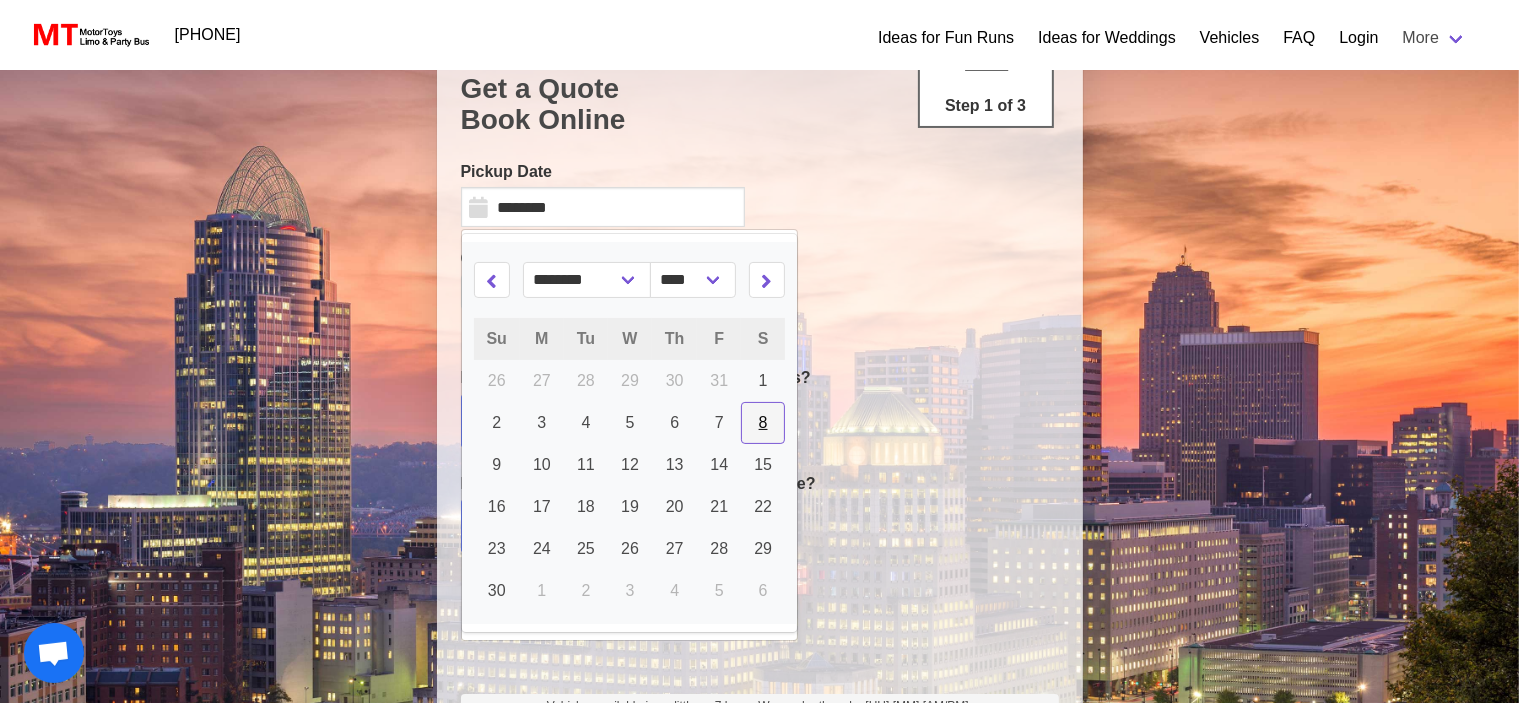 click on "8" at bounding box center (763, 380) 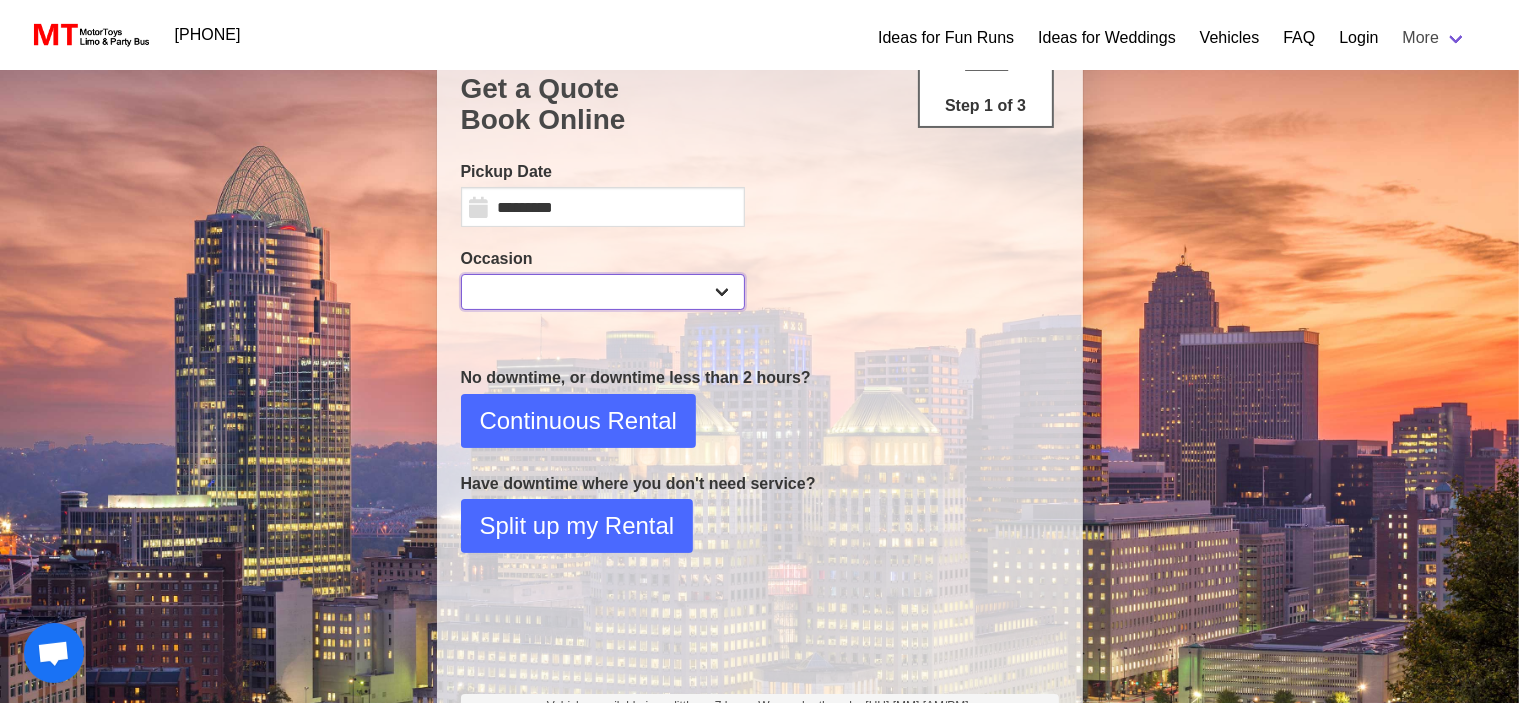 click on "**********" at bounding box center (603, 292) 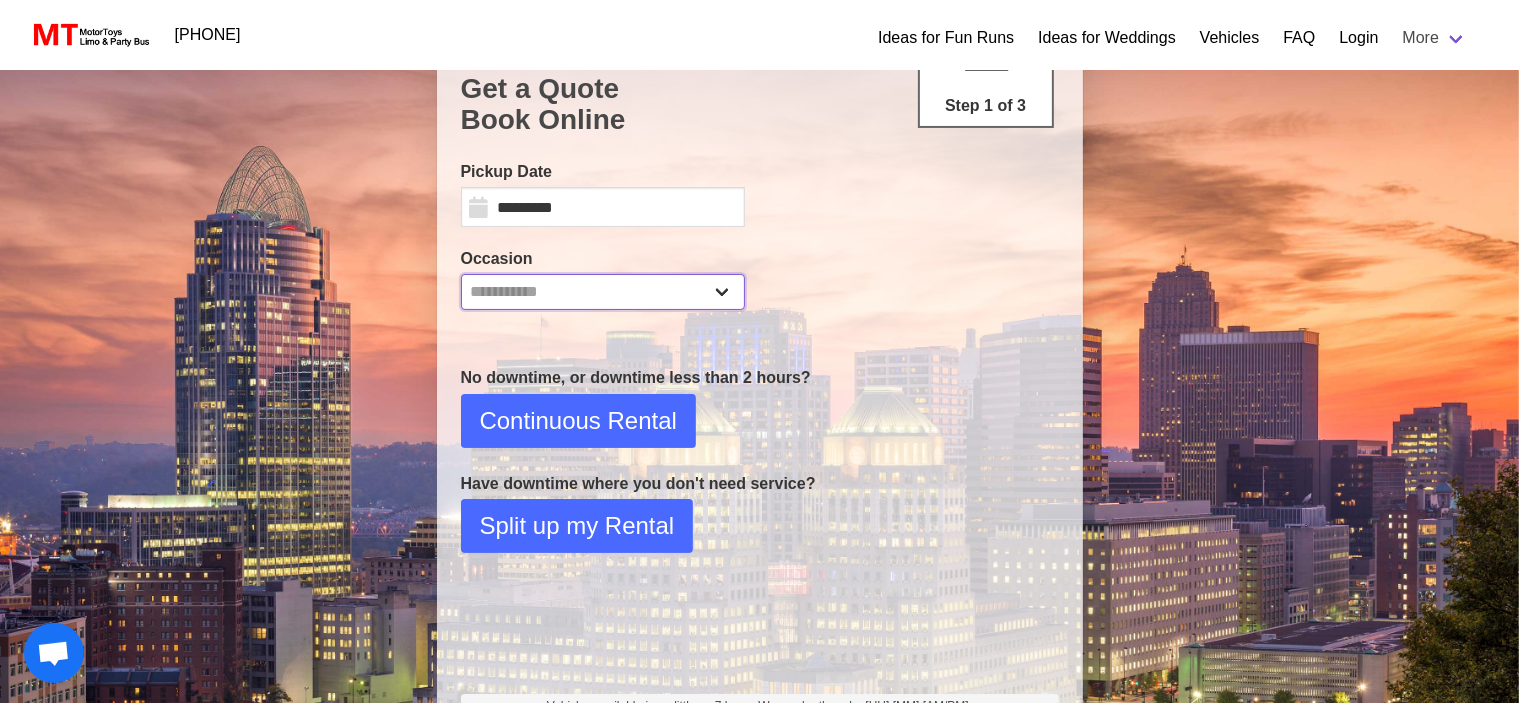 click on "**********" at bounding box center [603, 292] 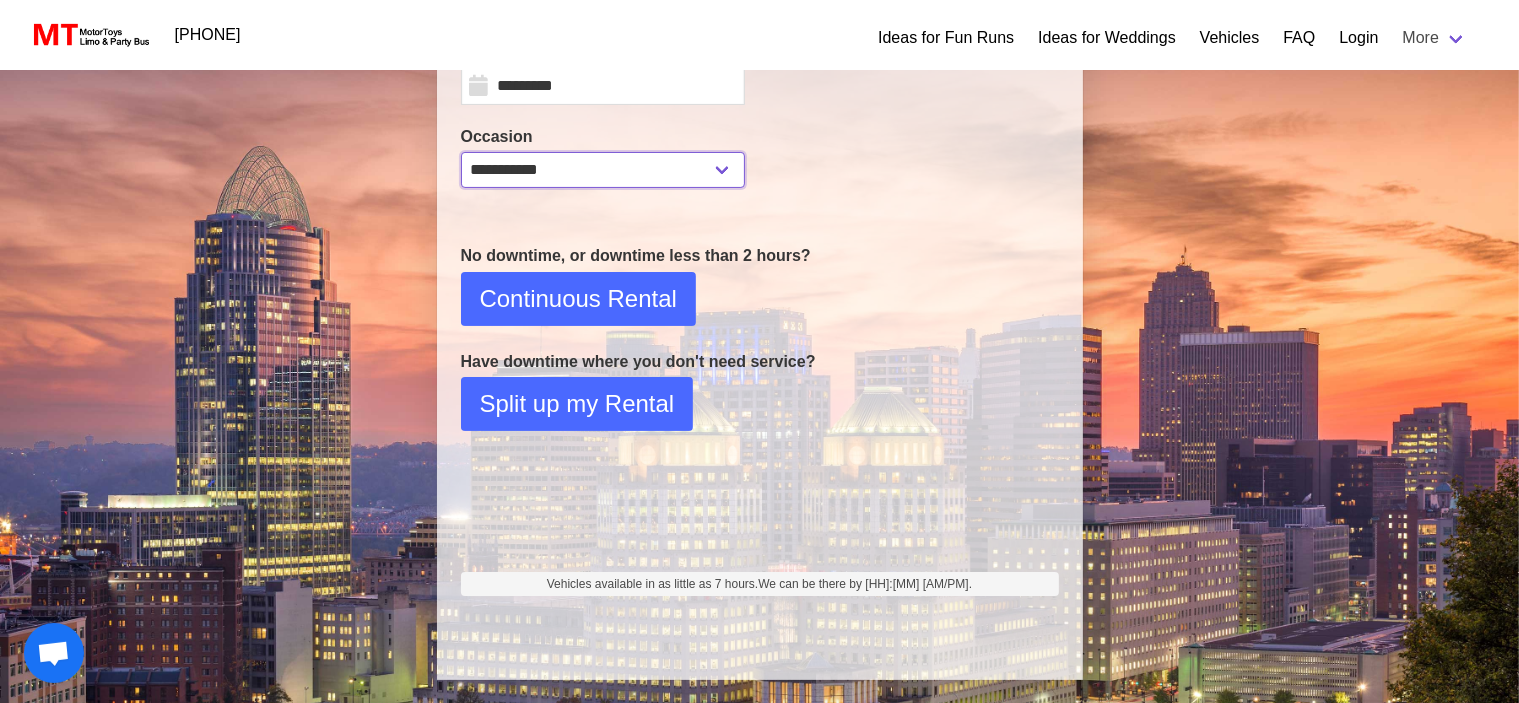 scroll, scrollTop: 324, scrollLeft: 0, axis: vertical 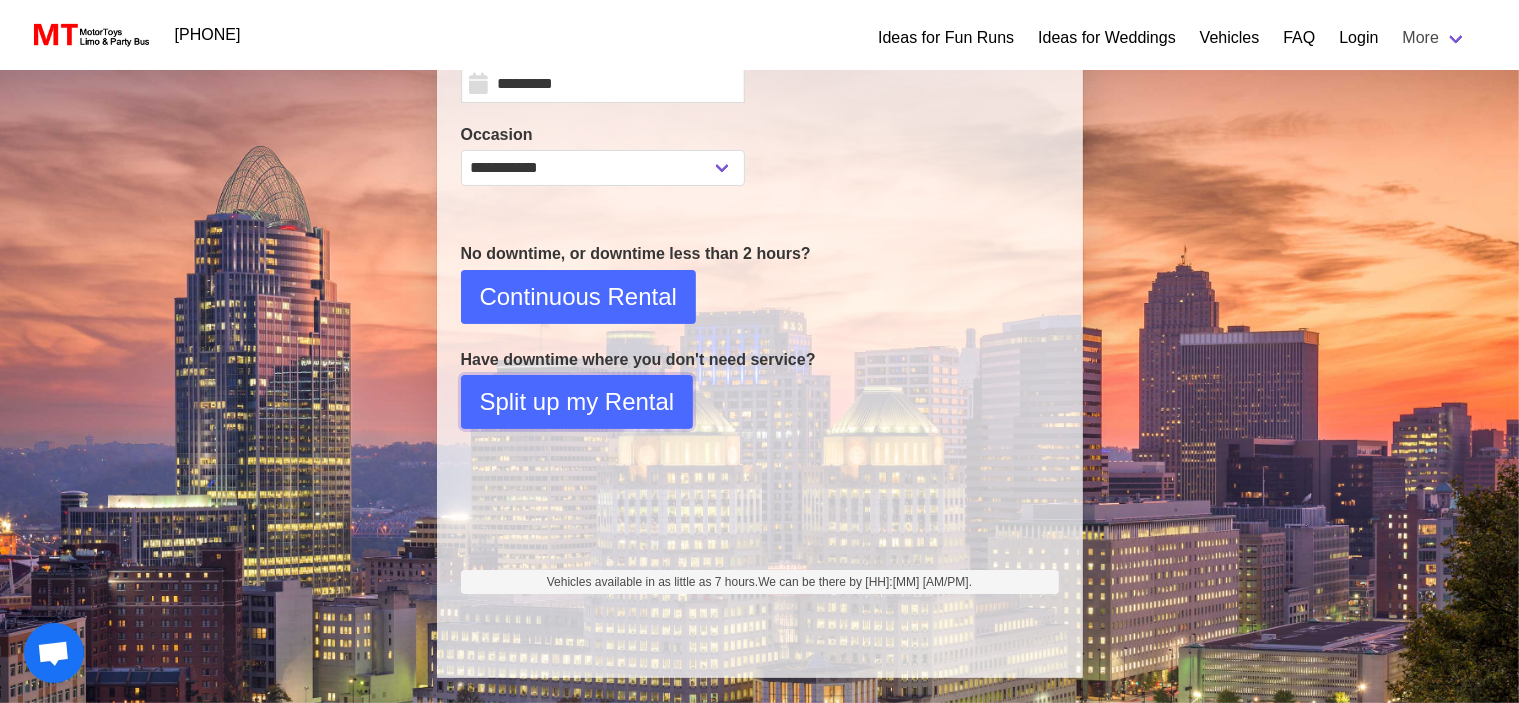 click on "Split up my Rental" at bounding box center (578, 297) 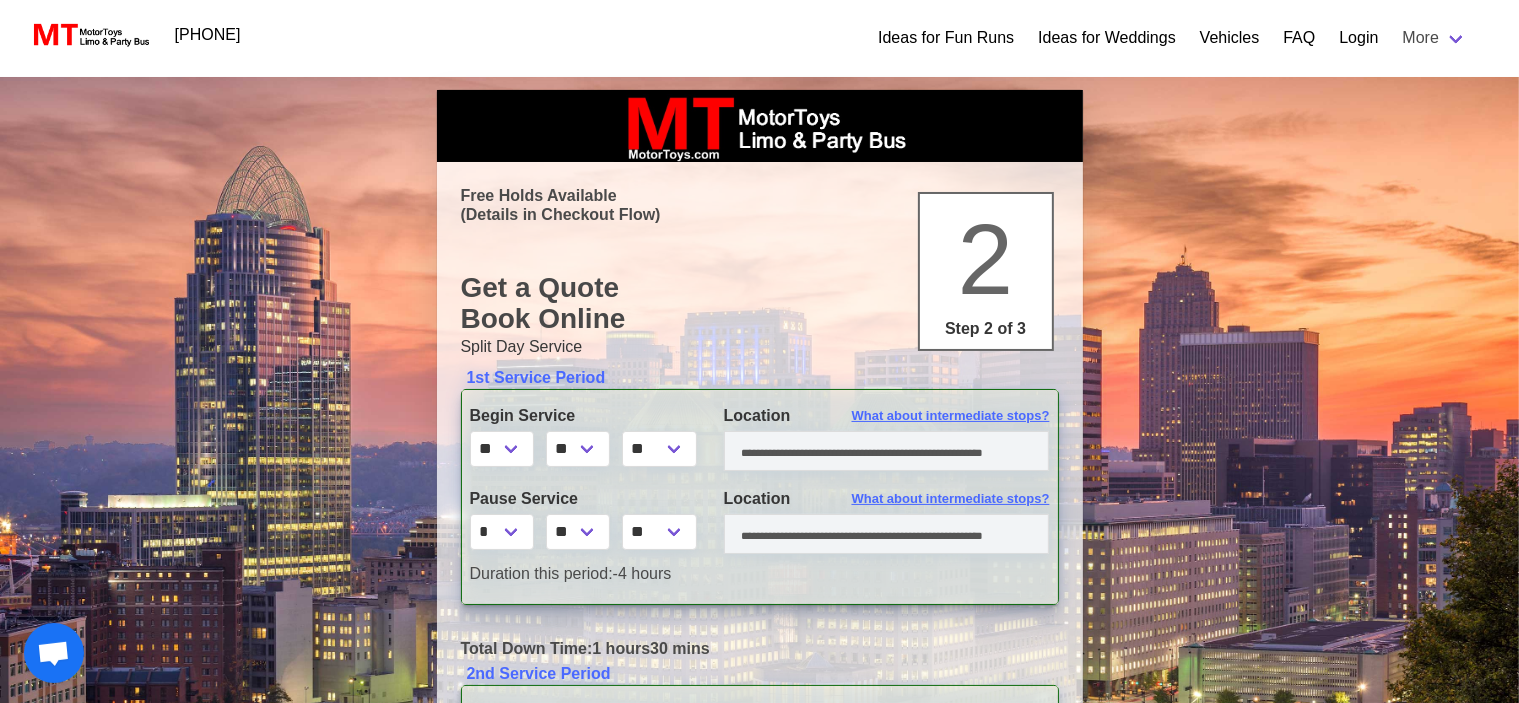 scroll, scrollTop: 0, scrollLeft: 0, axis: both 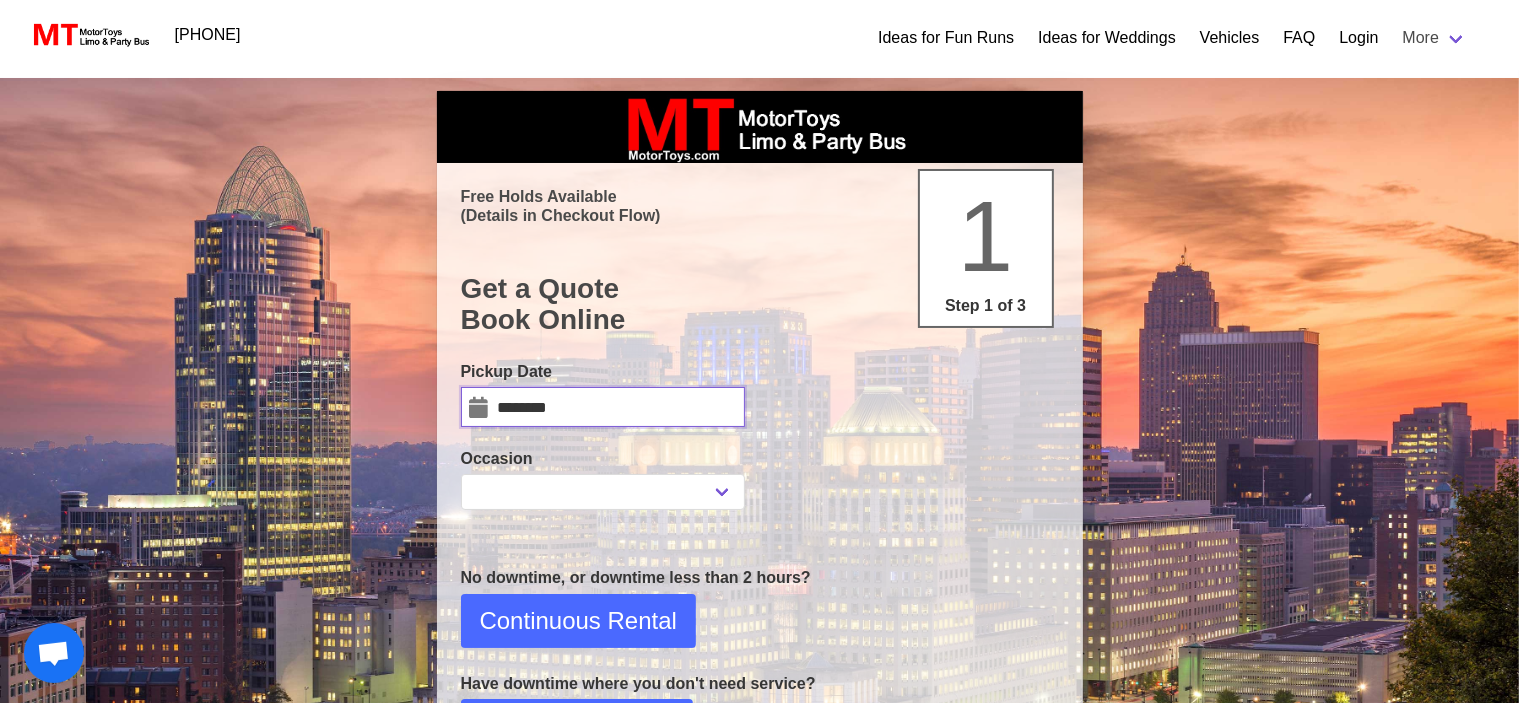 click on "********" at bounding box center (603, 407) 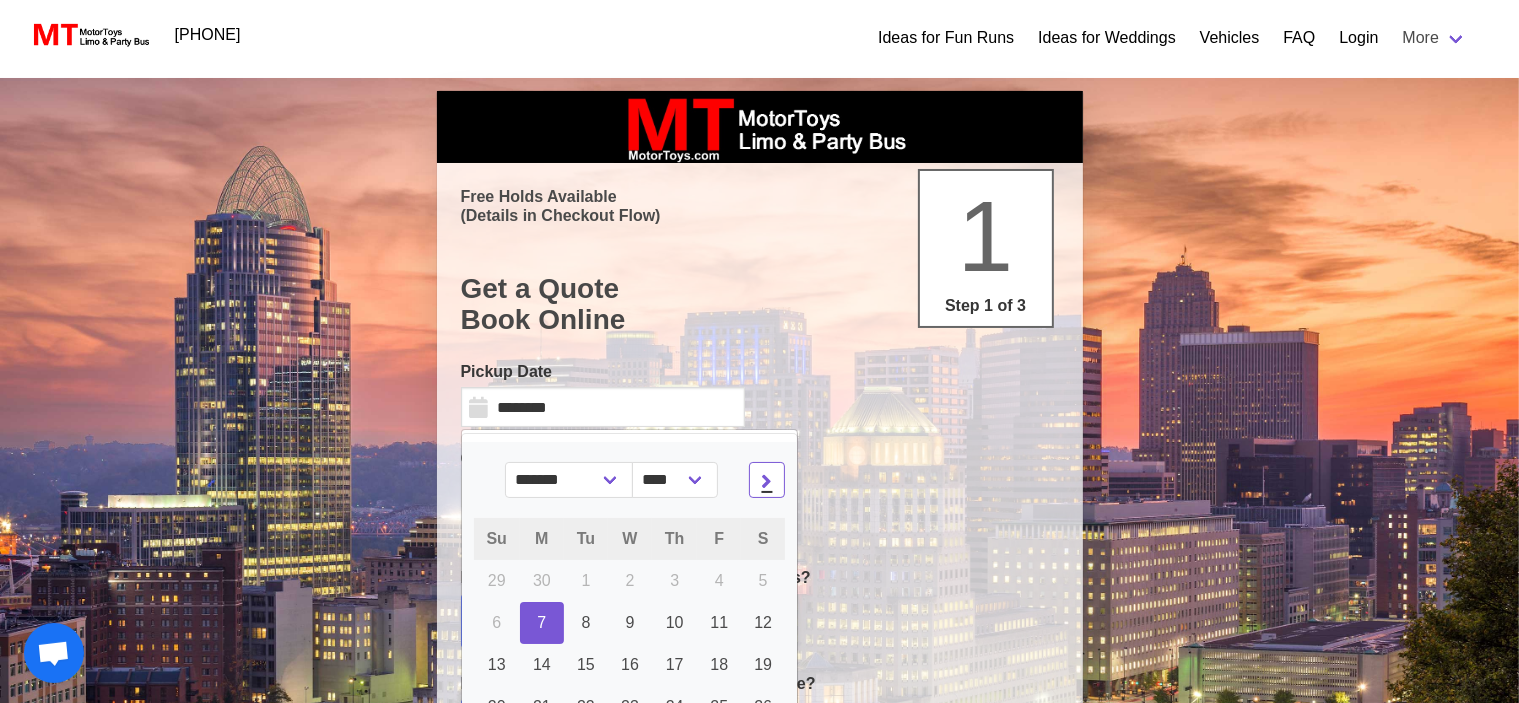 click at bounding box center (767, 480) 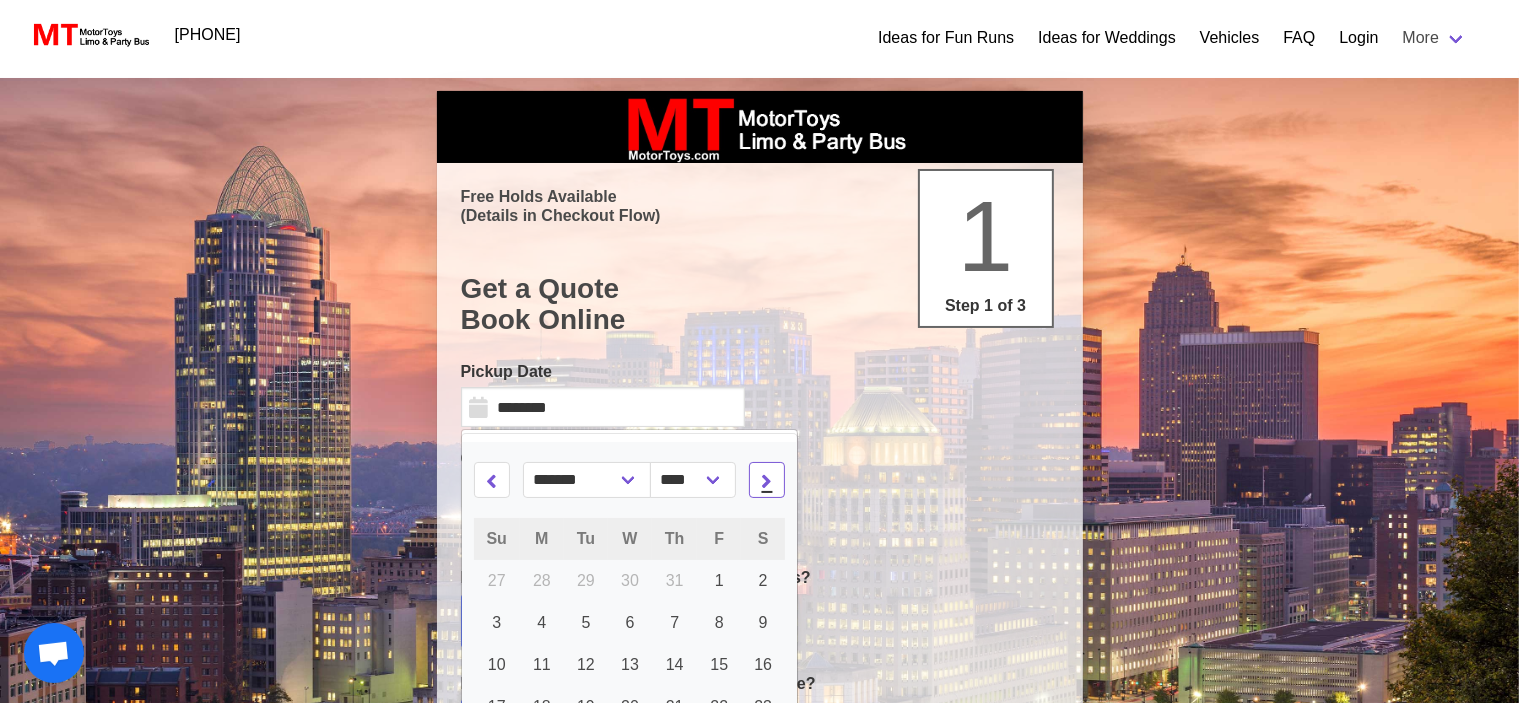 click at bounding box center [767, 480] 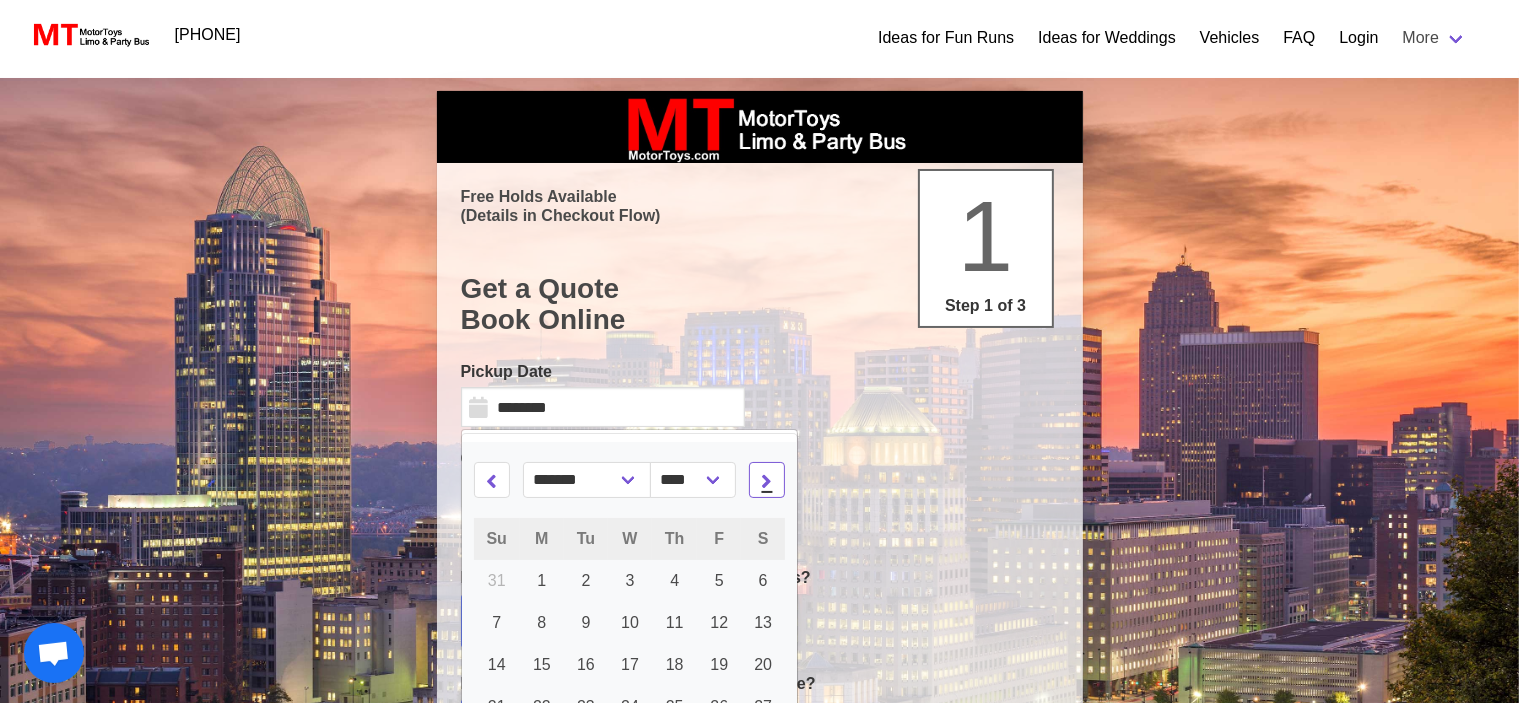 click at bounding box center (767, 480) 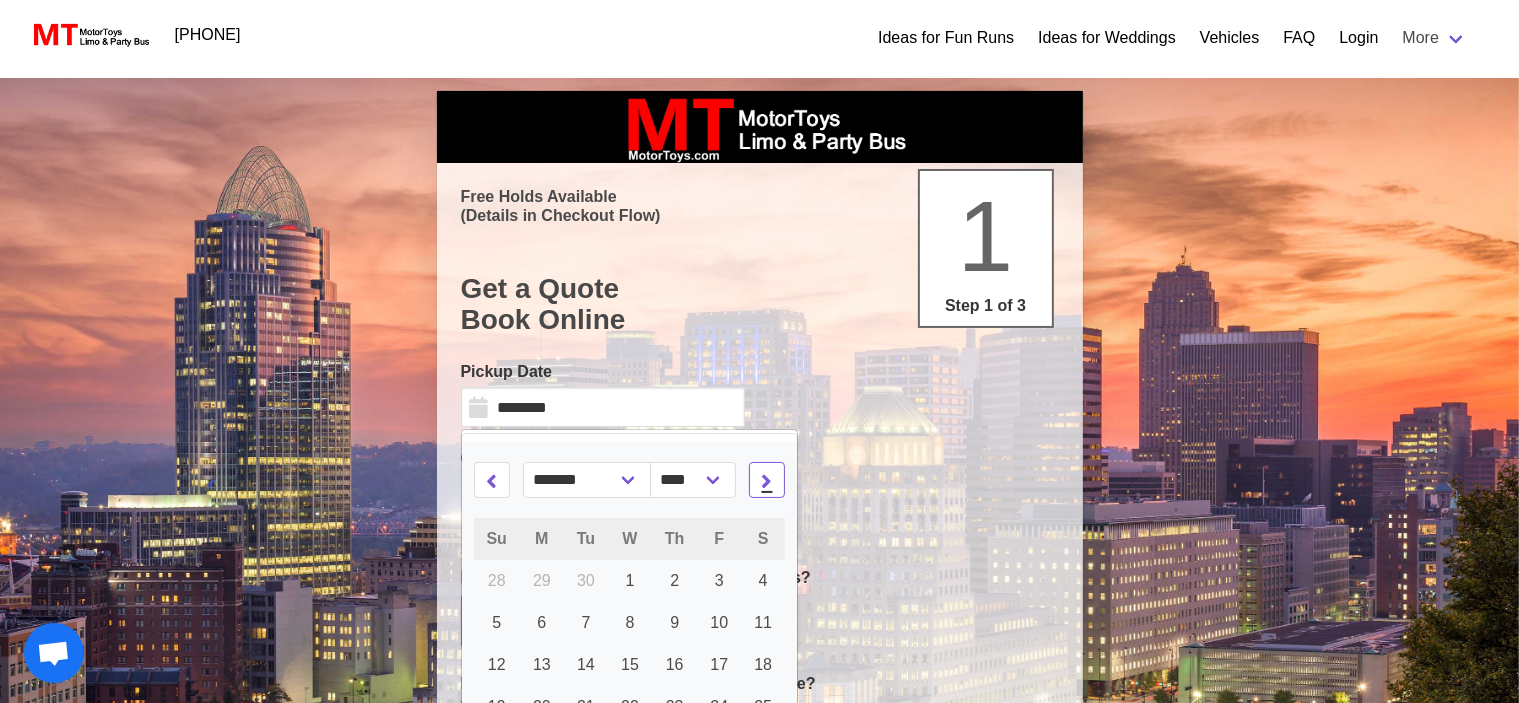 click at bounding box center (767, 480) 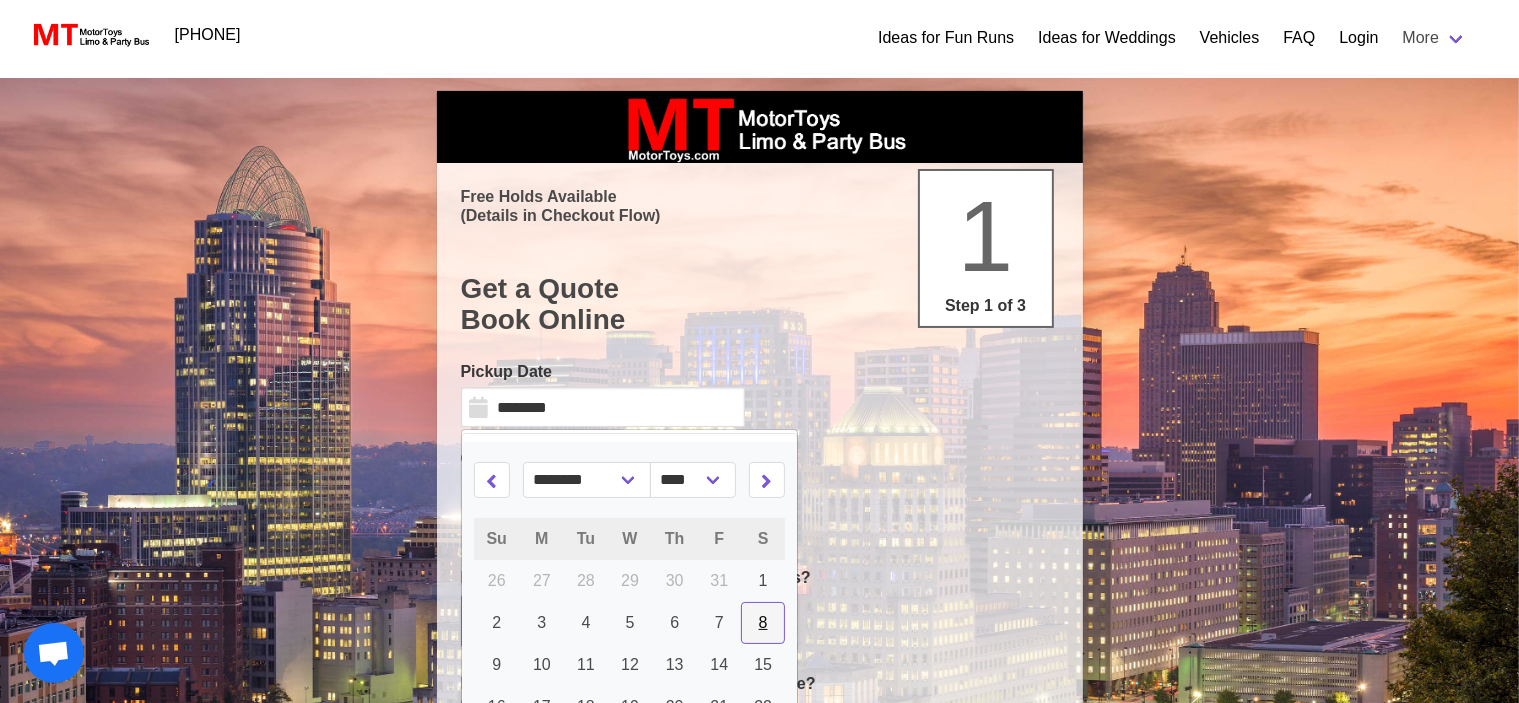 click on "8" at bounding box center [763, 581] 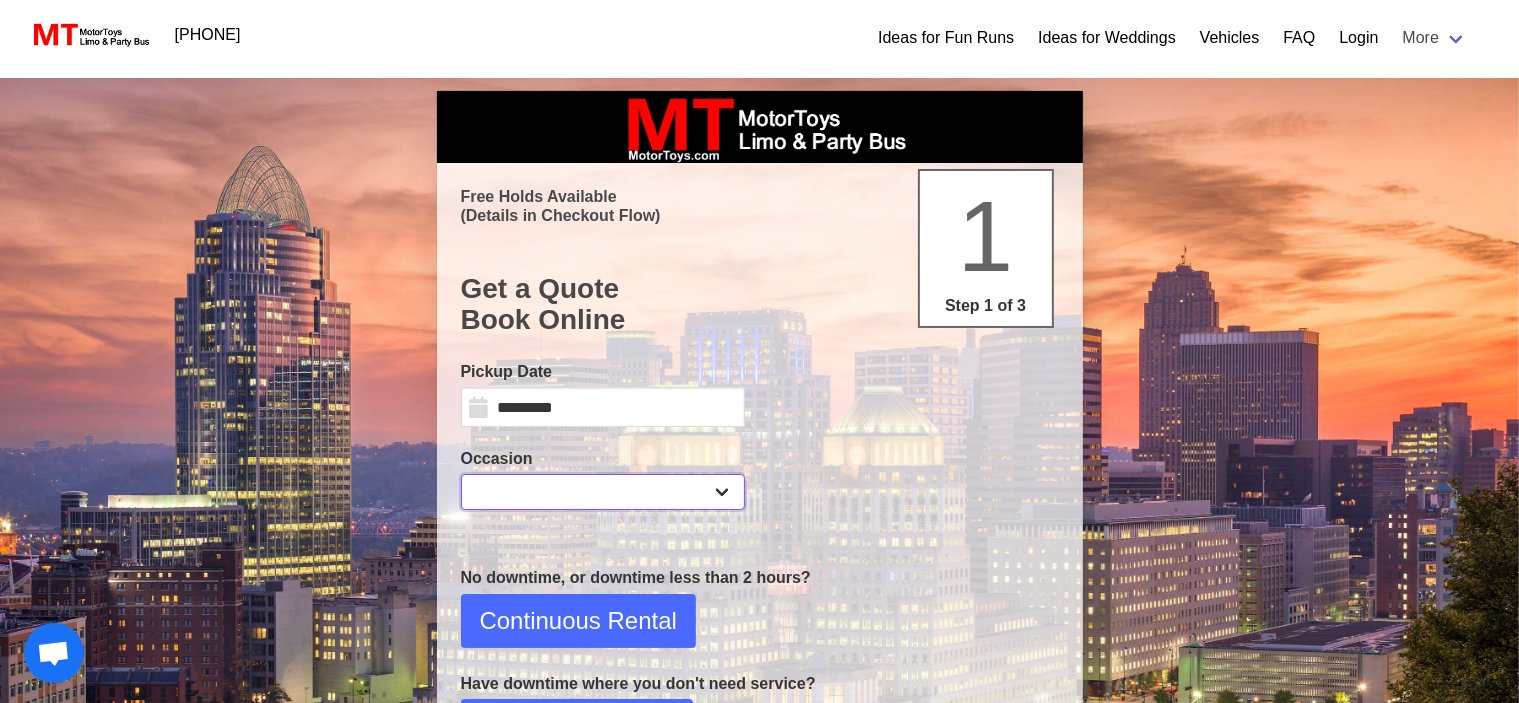 click on "**********" at bounding box center (603, 492) 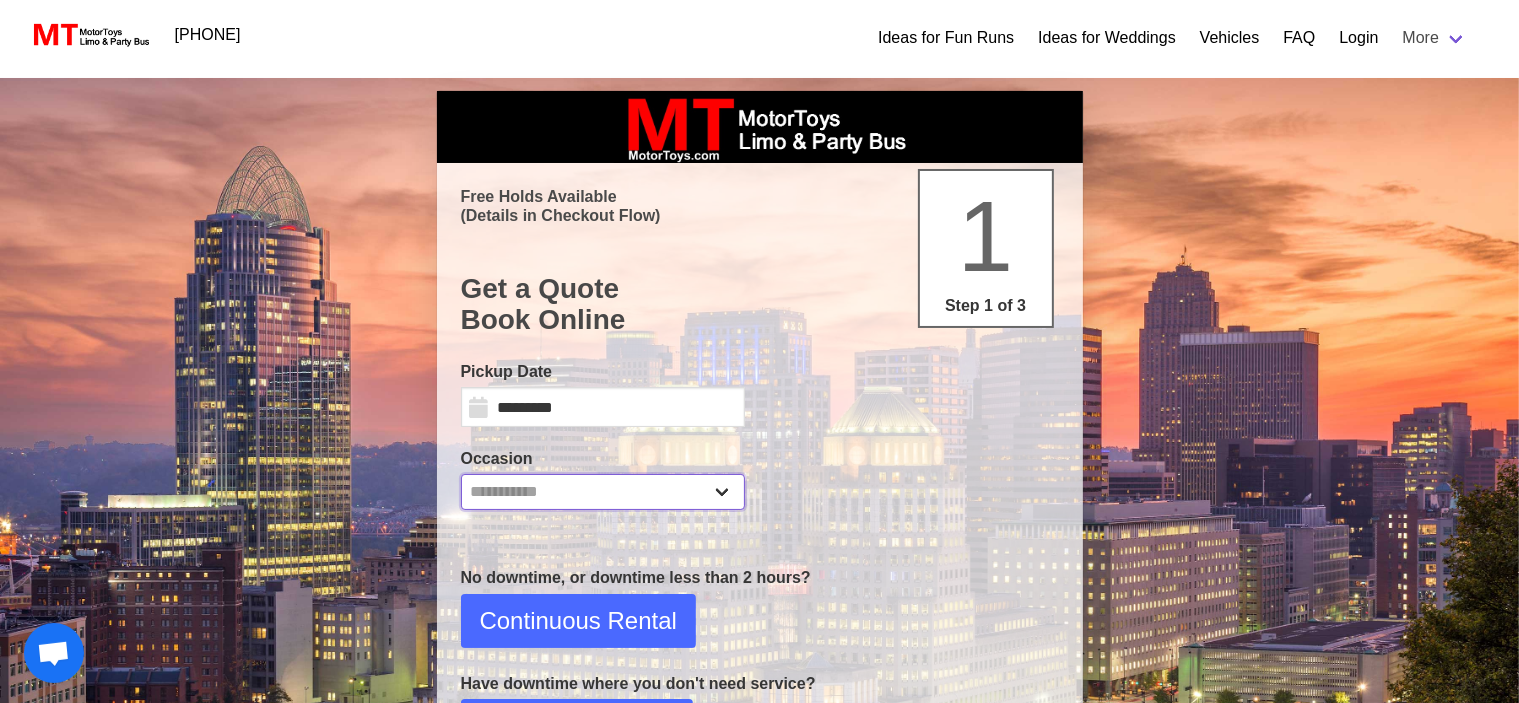 click on "**********" at bounding box center [603, 492] 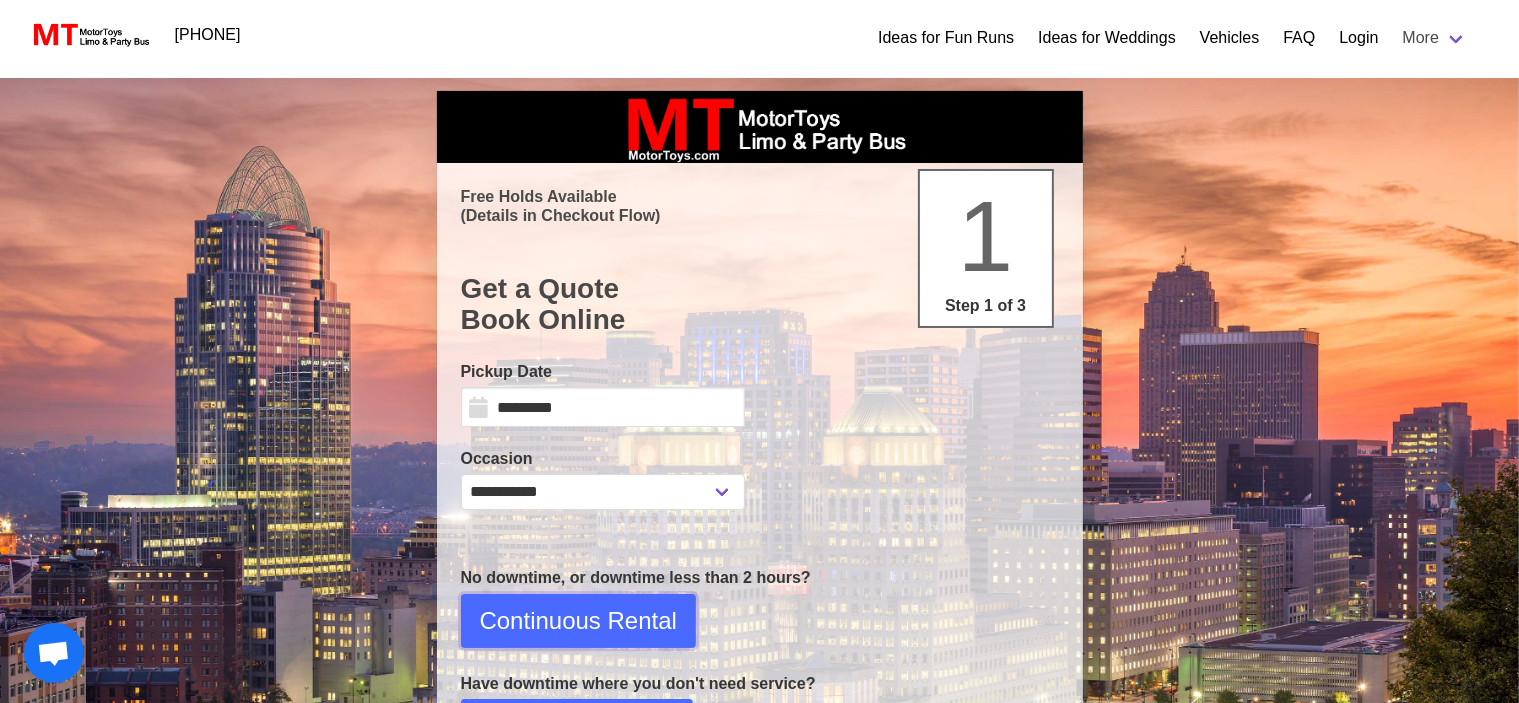 click on "Continuous Rental" at bounding box center (578, 621) 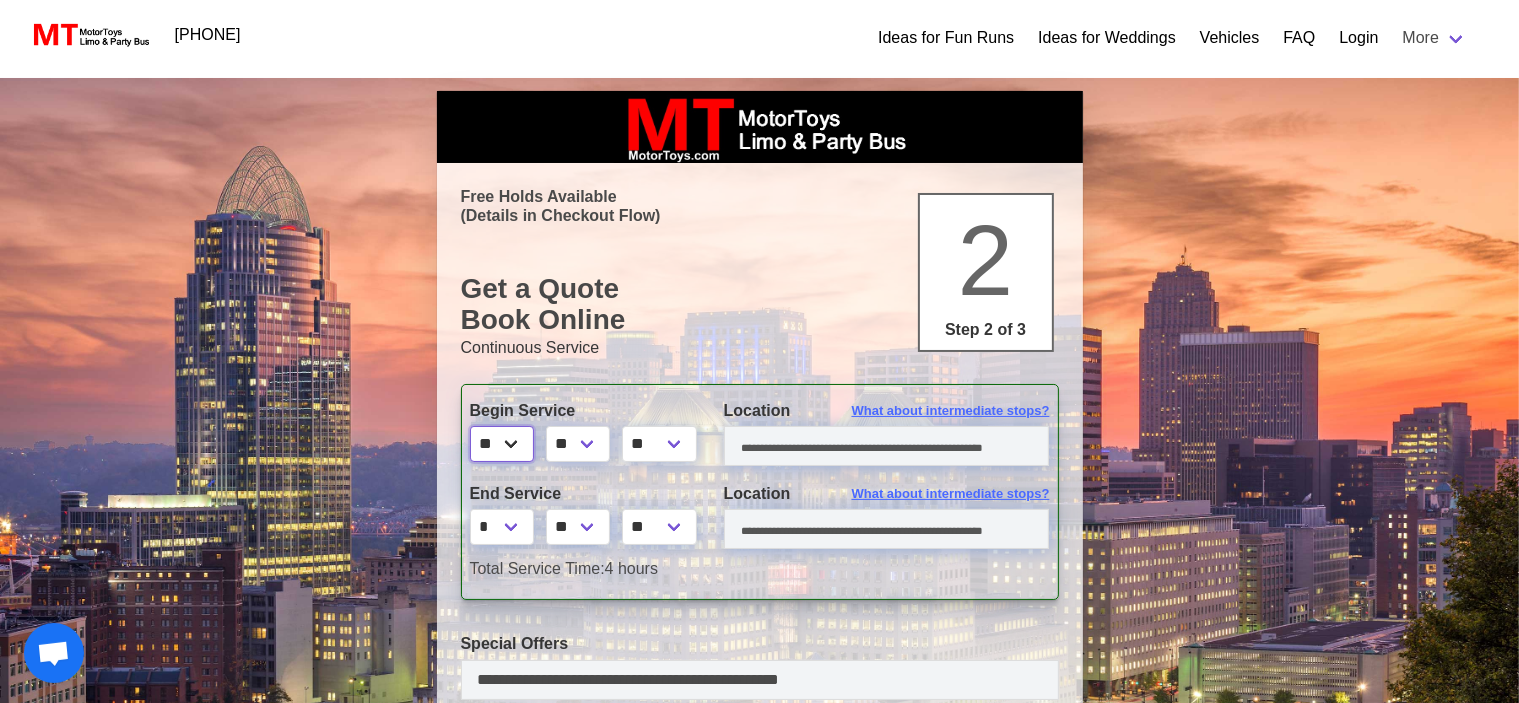 click on "* * * * * * * * * ** ** **" at bounding box center (502, 444) 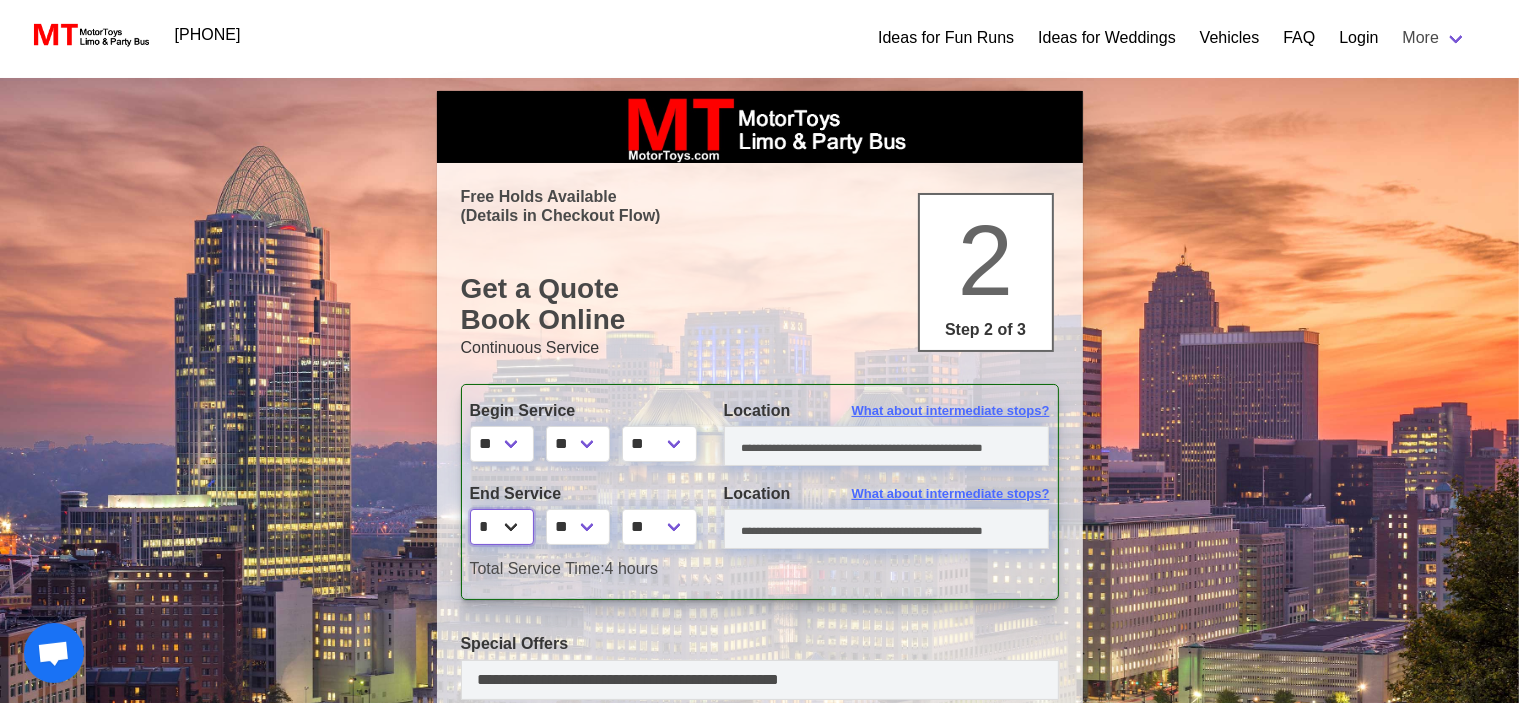 click on "* * * * * * * * * ** ** **" at bounding box center [502, 527] 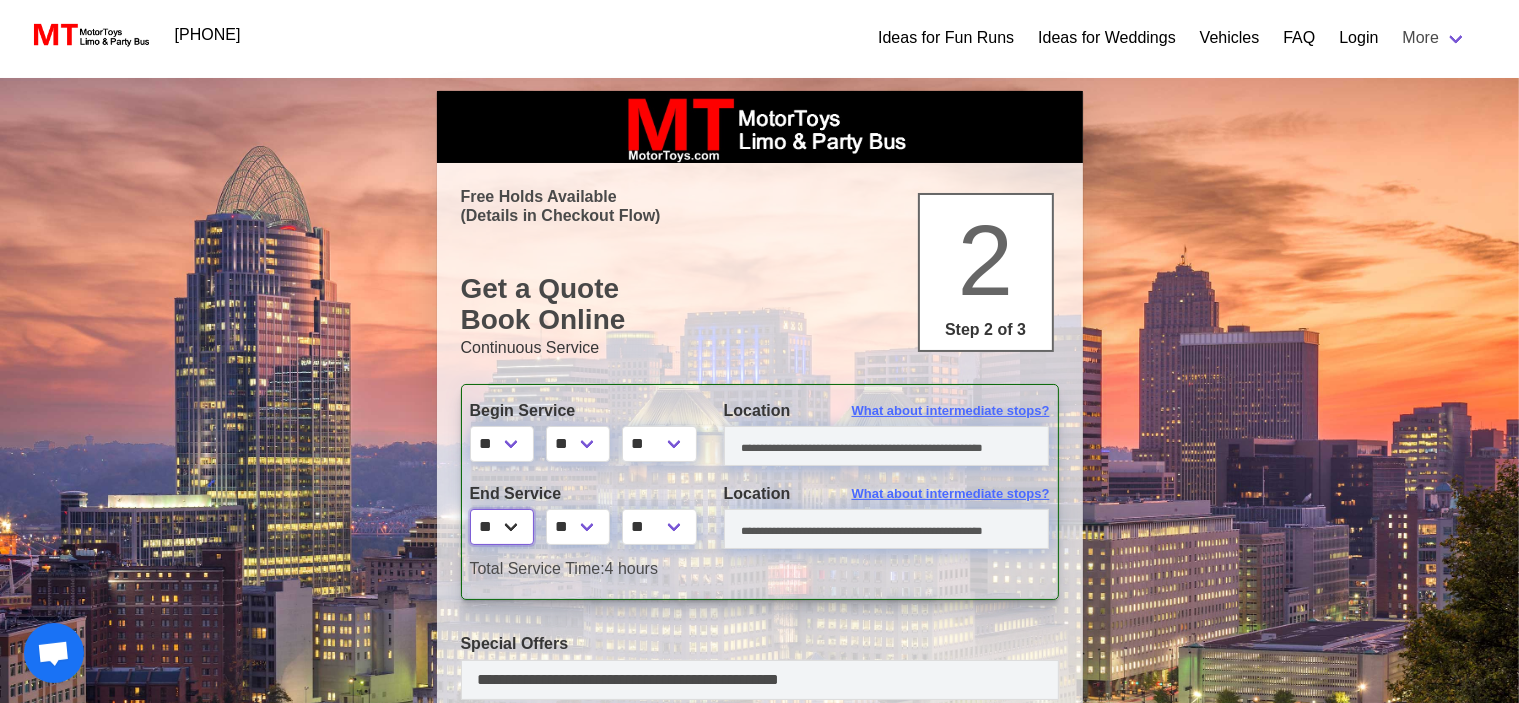 click on "* * * * * * * * * ** ** **" at bounding box center (502, 527) 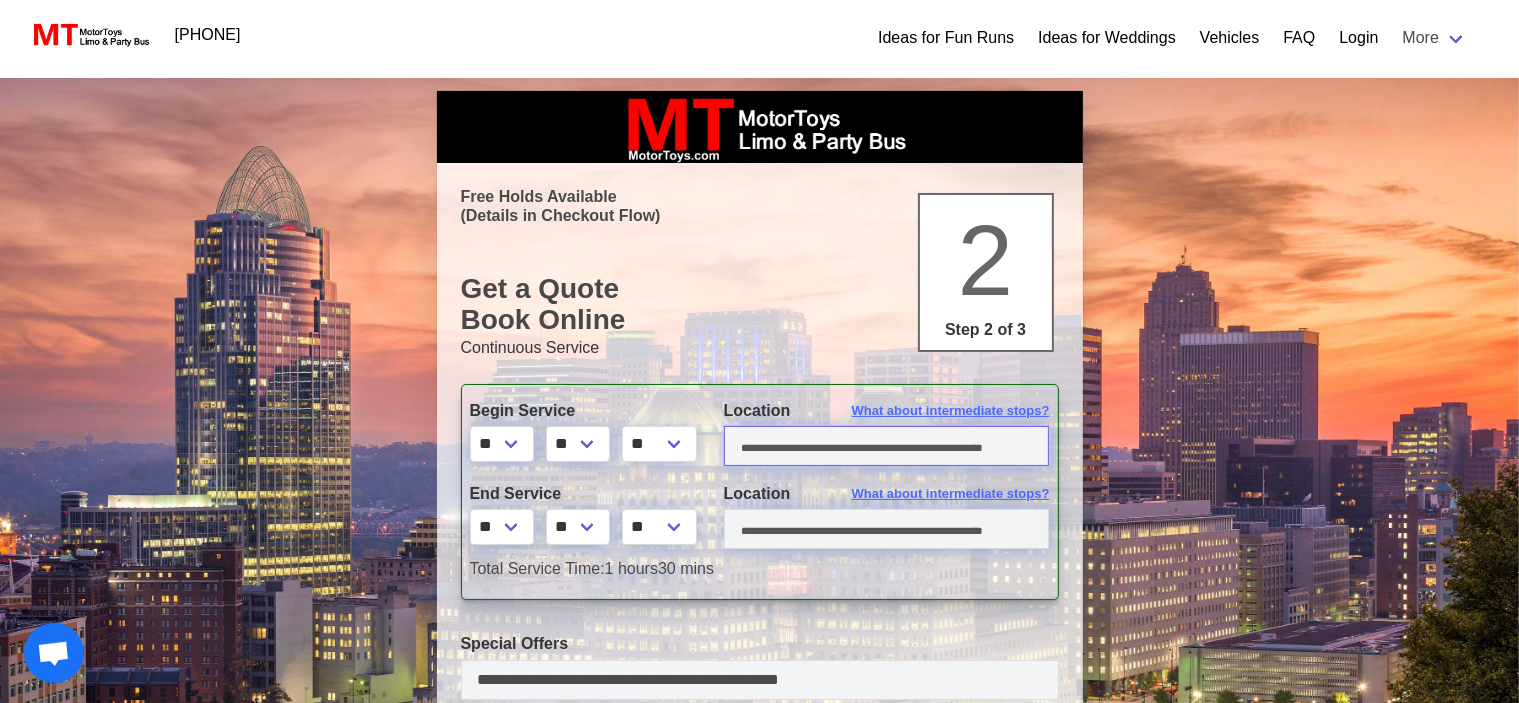 click at bounding box center [887, 446] 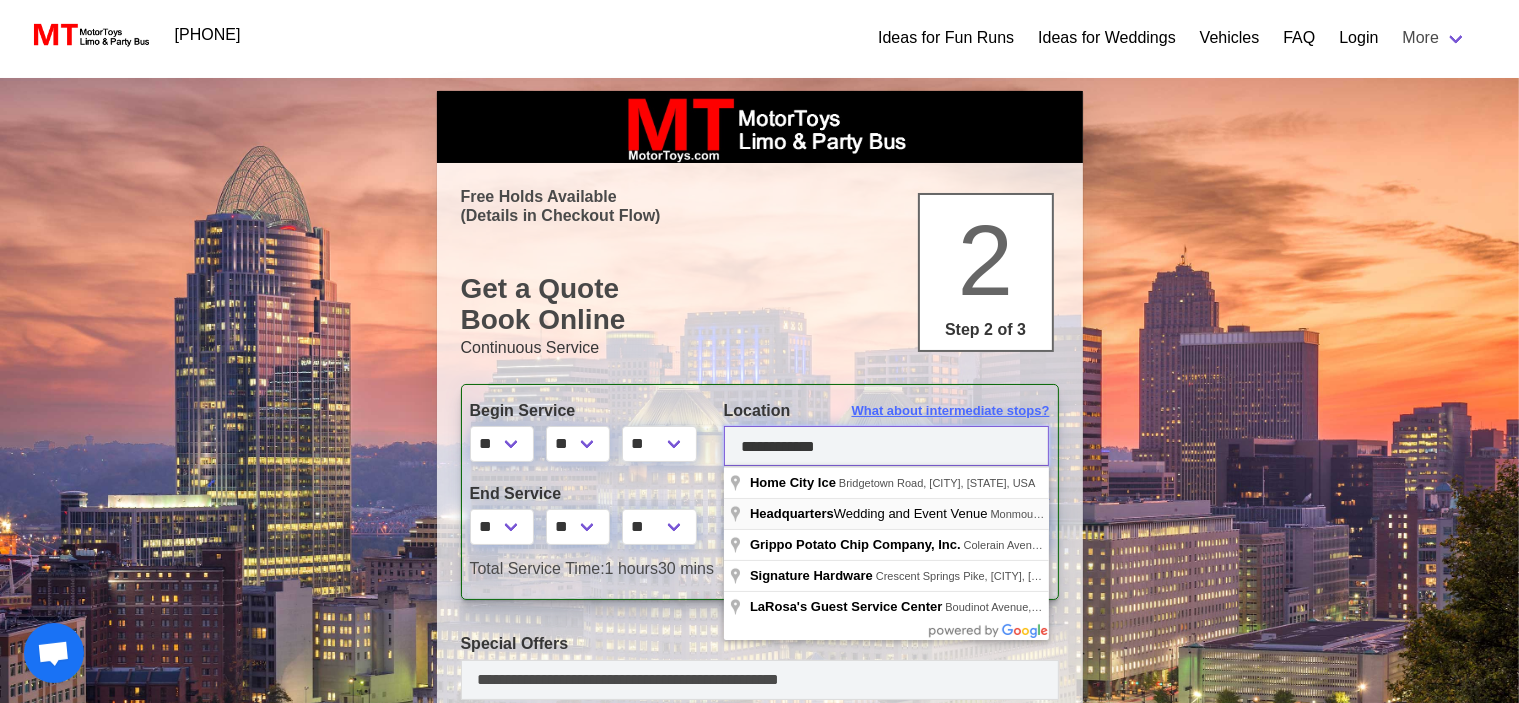 type on "**********" 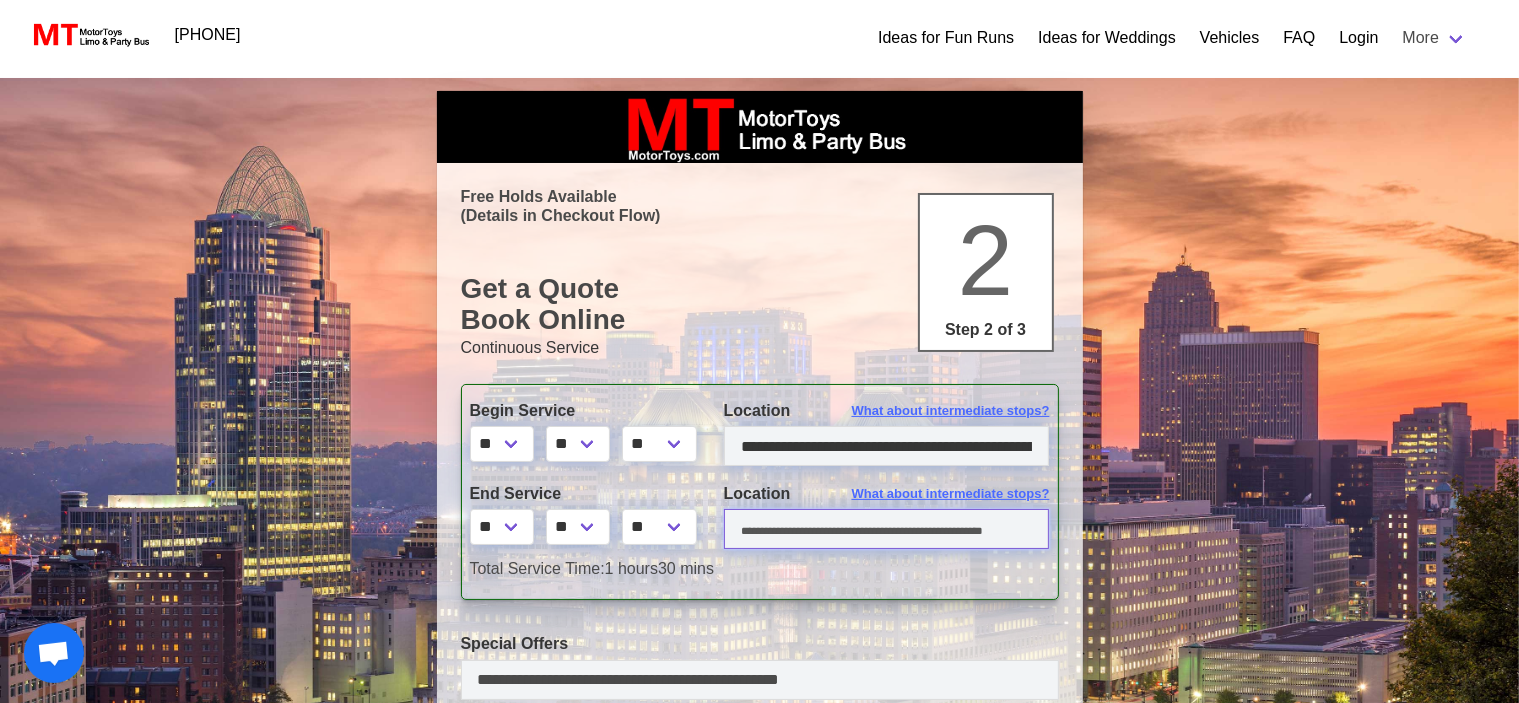 click at bounding box center [887, 529] 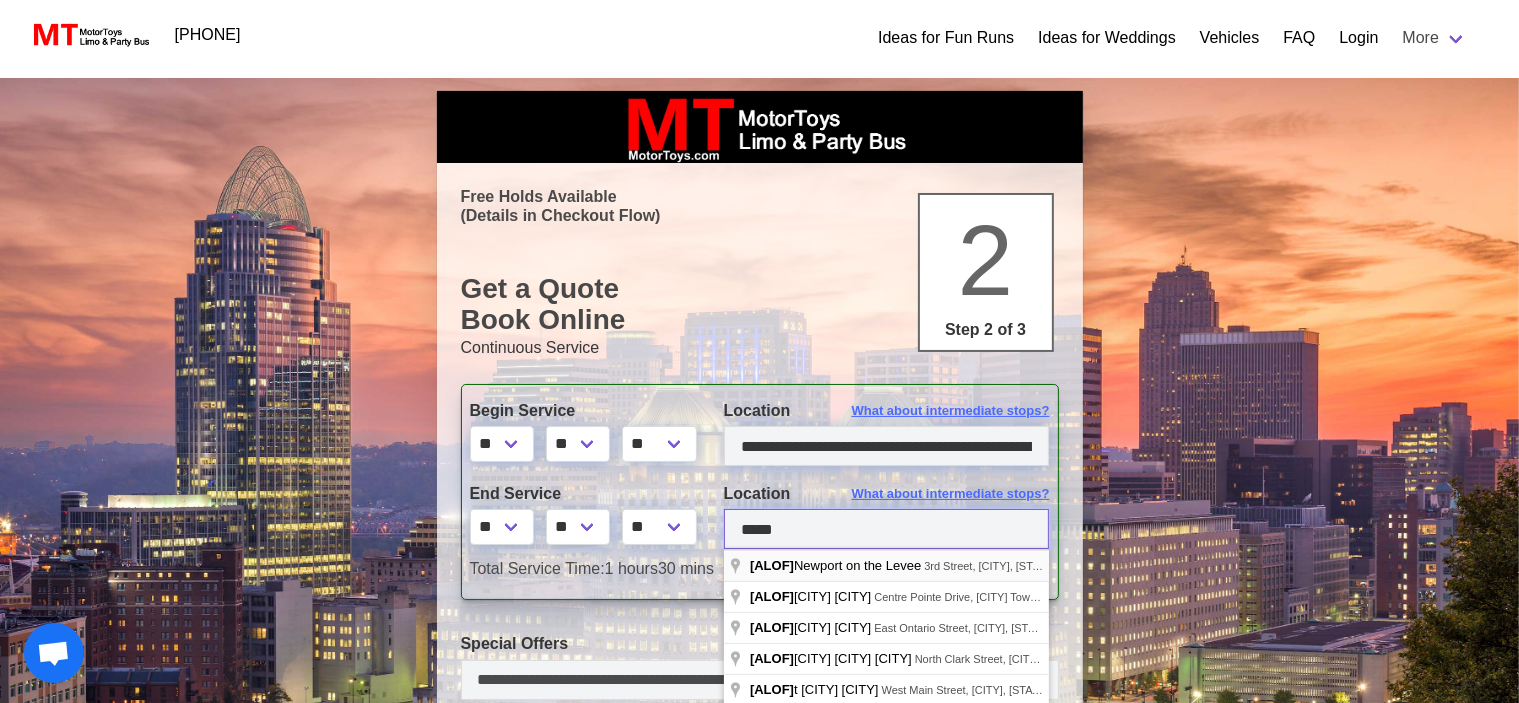 type on "*****" 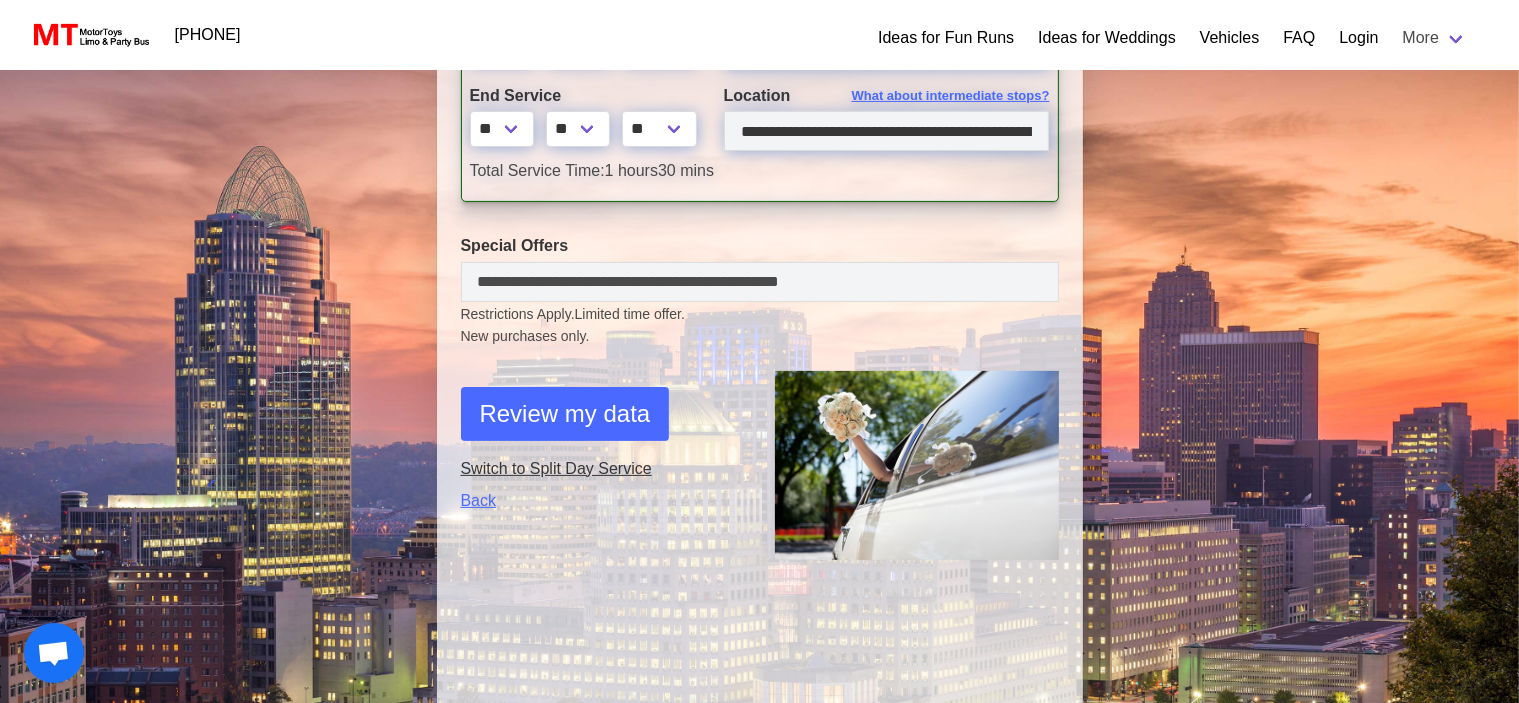 scroll, scrollTop: 400, scrollLeft: 0, axis: vertical 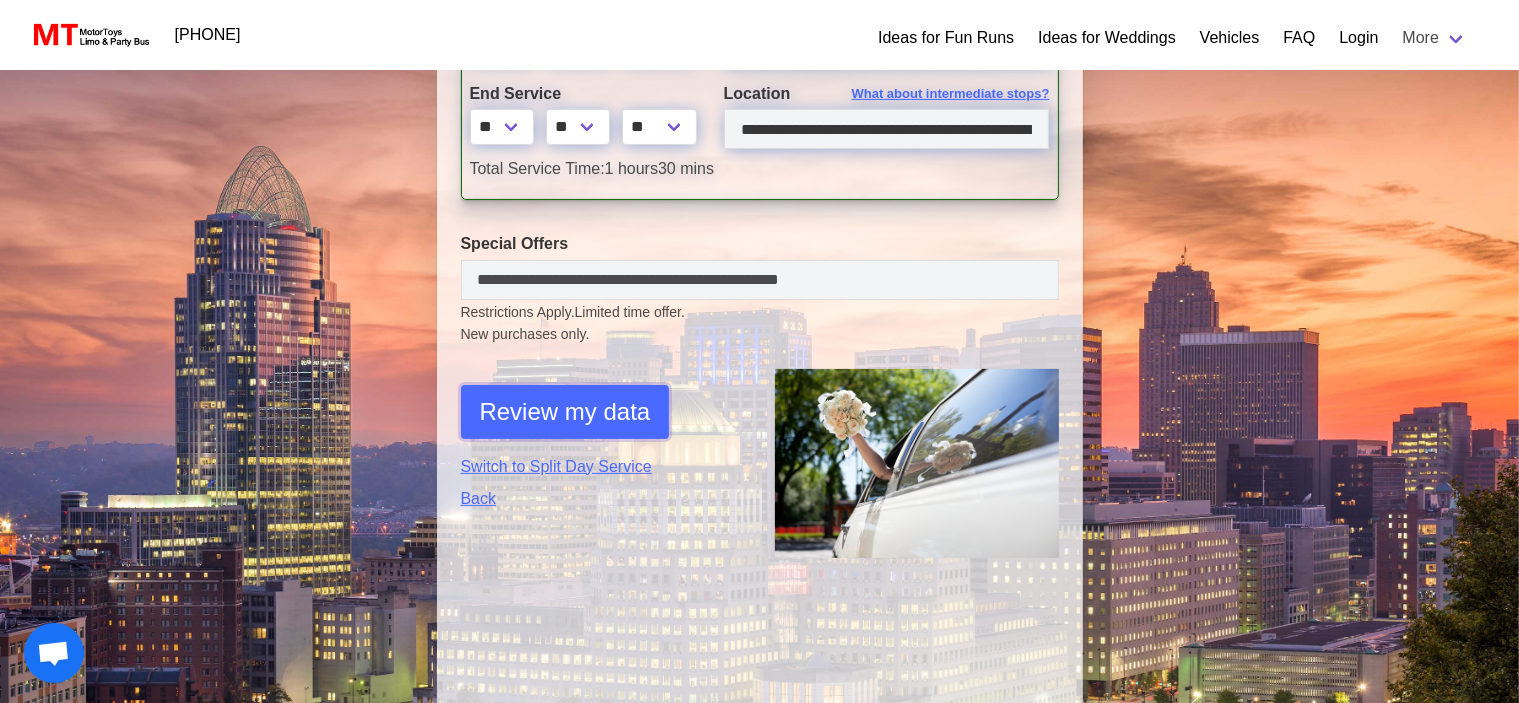 click on "Review my data" at bounding box center [565, 412] 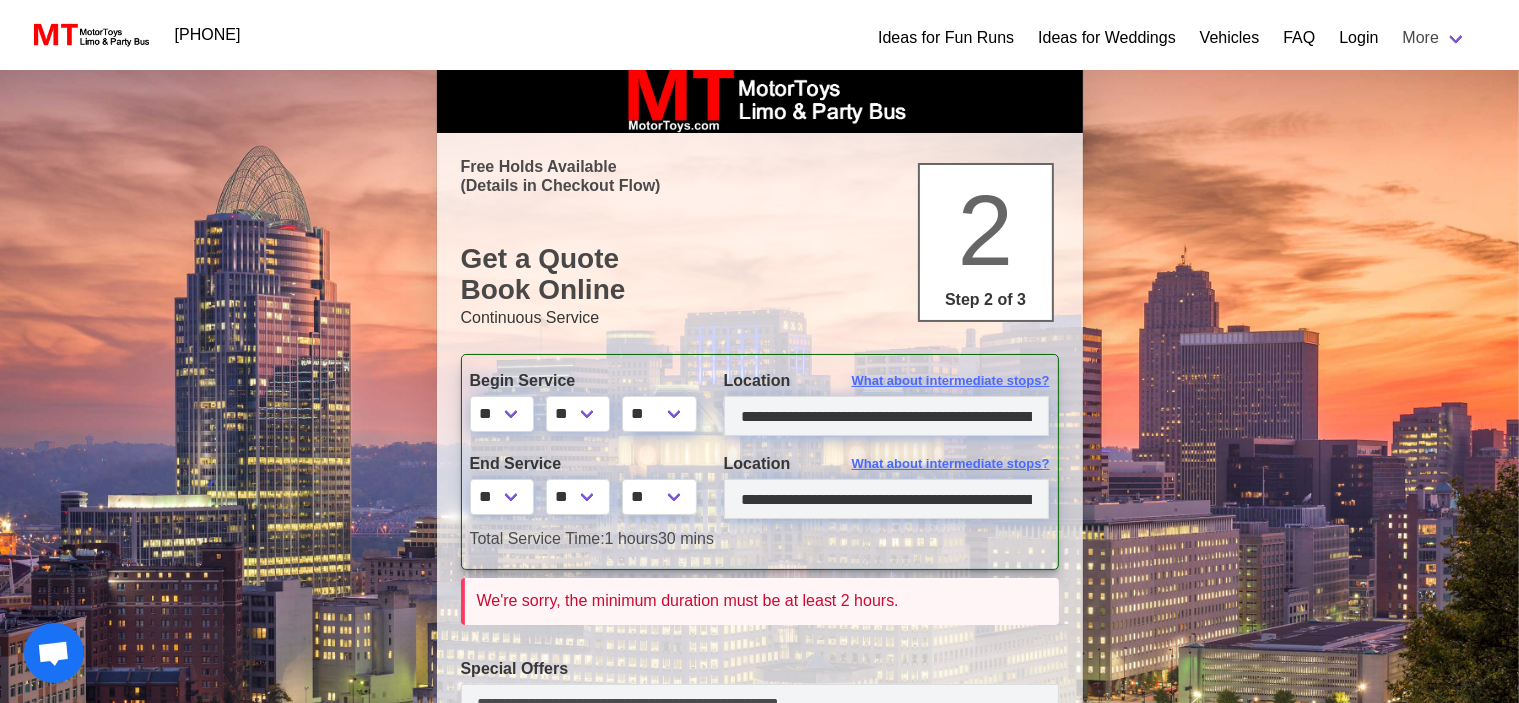 scroll, scrollTop: 0, scrollLeft: 0, axis: both 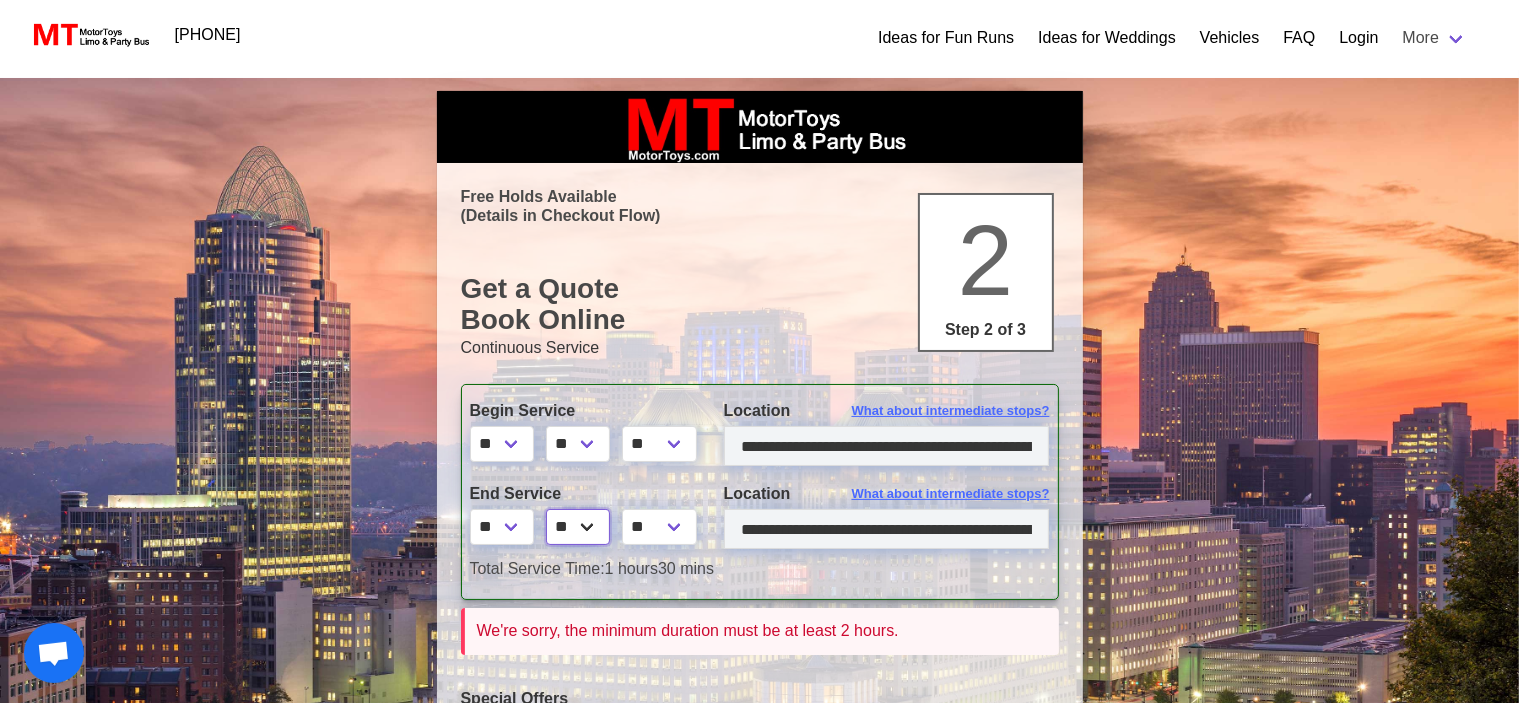 click on "** ** ** **" at bounding box center [578, 527] 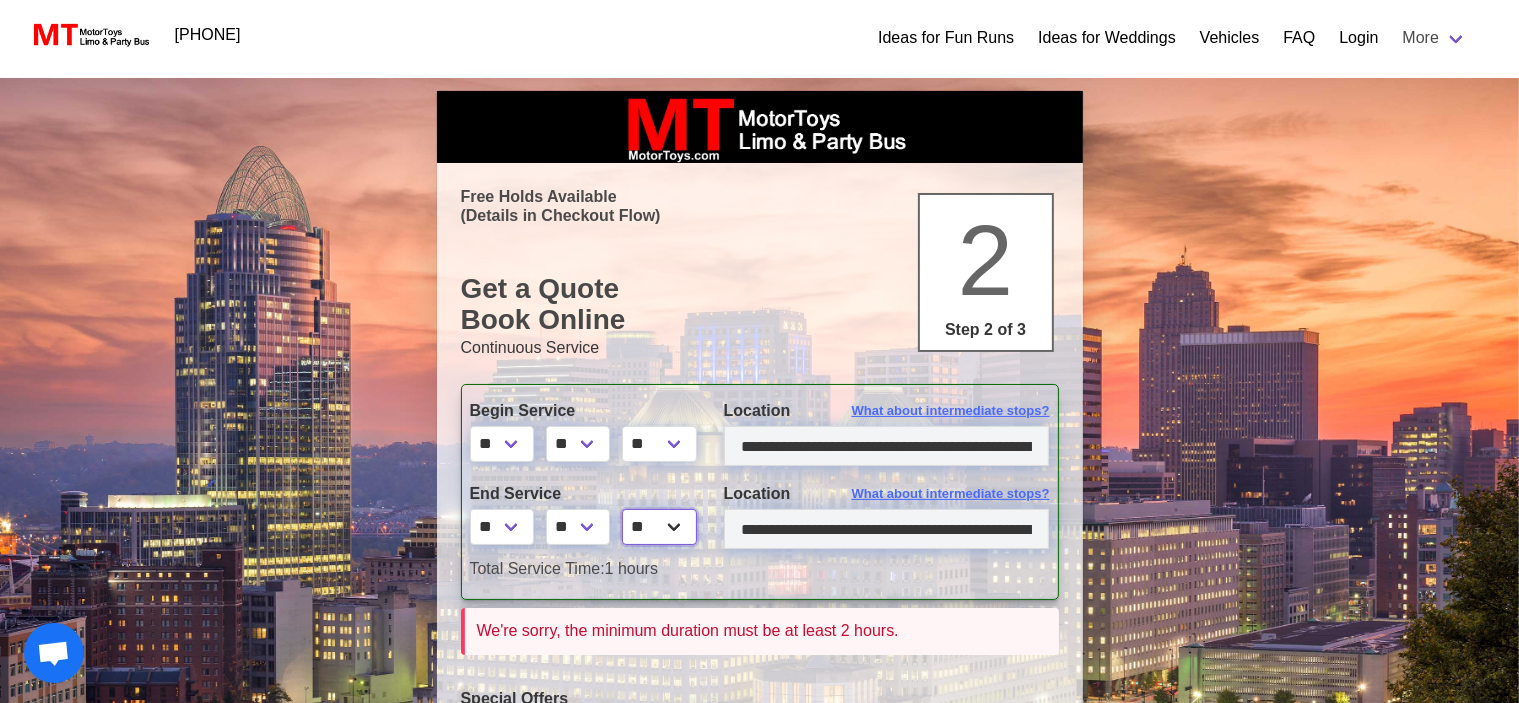 click on "**   **" at bounding box center [659, 527] 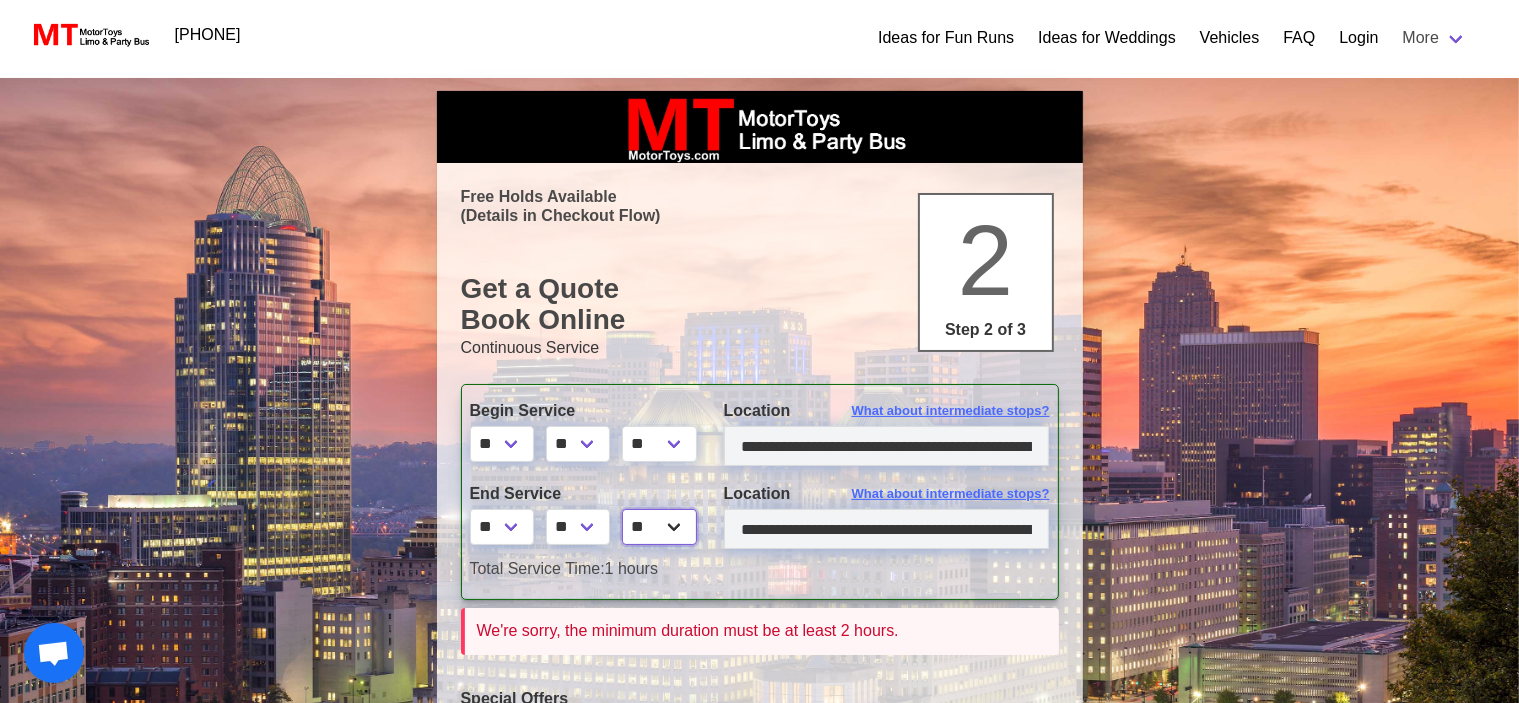 click on "**   **" at bounding box center [659, 527] 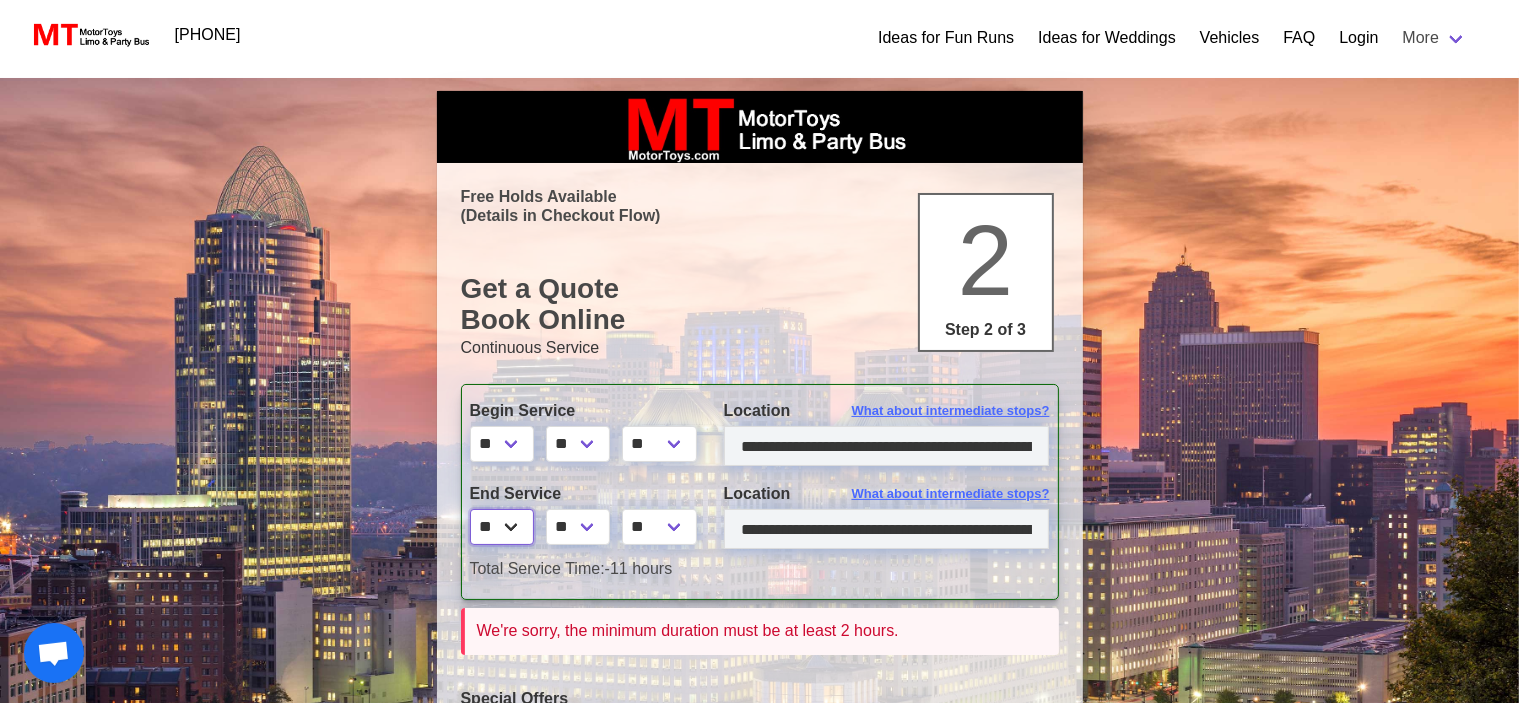 click on "* * * * * * * * * ** ** **" at bounding box center (502, 527) 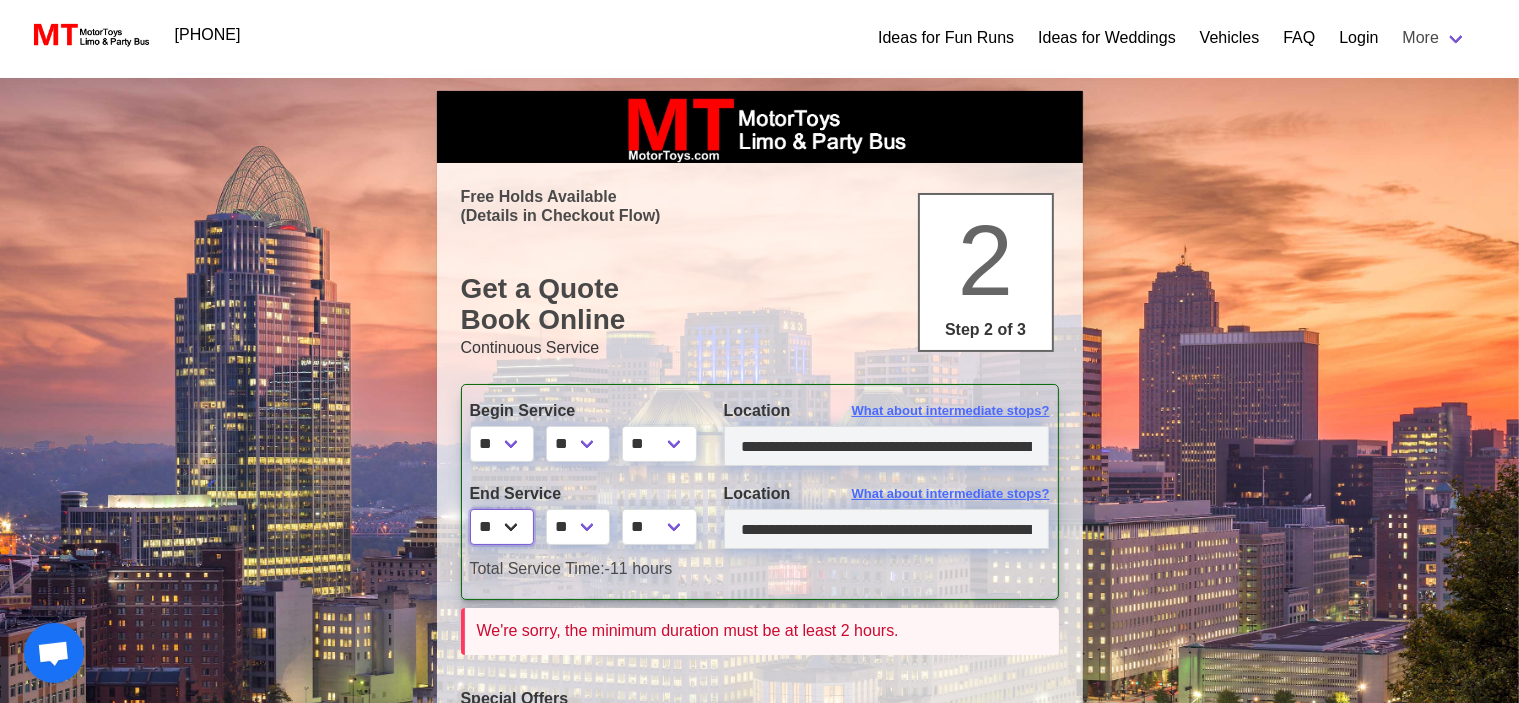 select on "**" 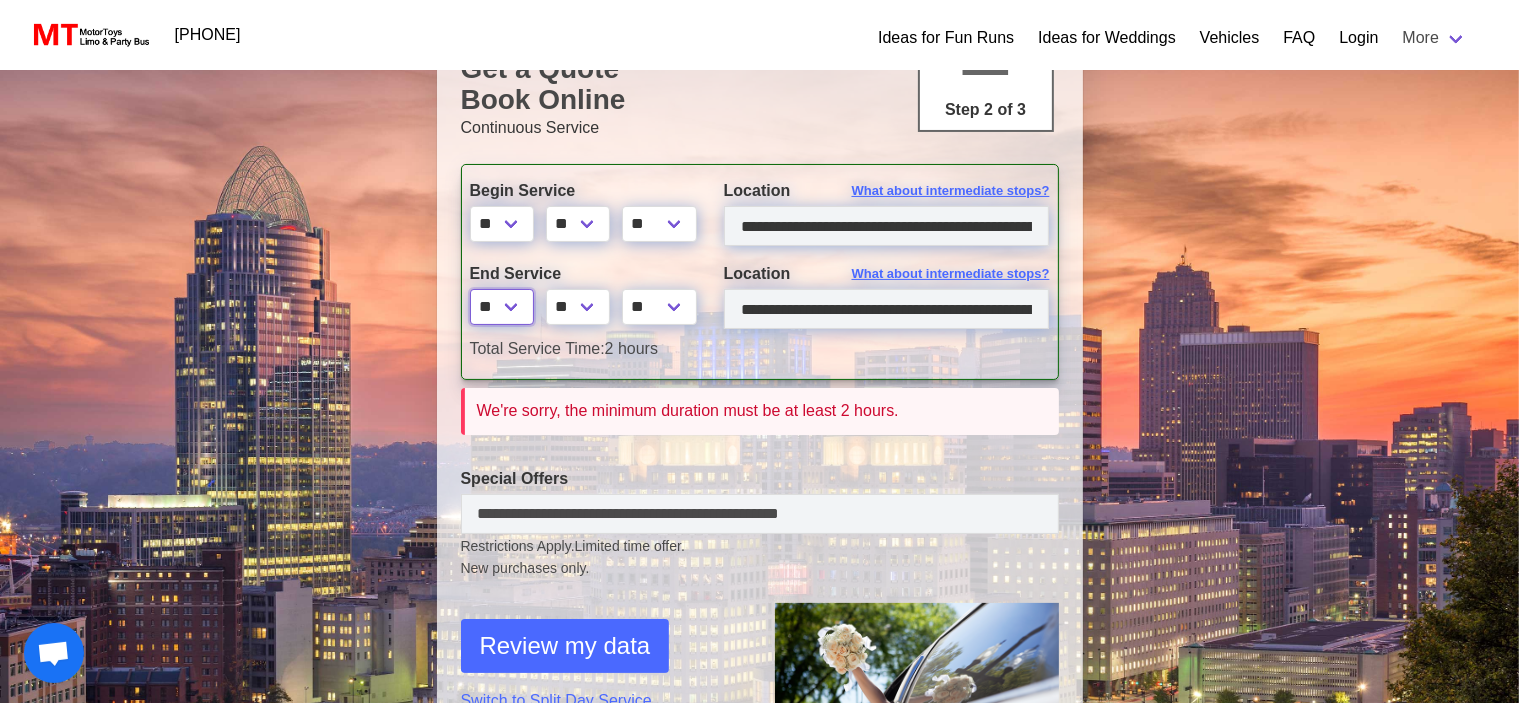 scroll, scrollTop: 500, scrollLeft: 0, axis: vertical 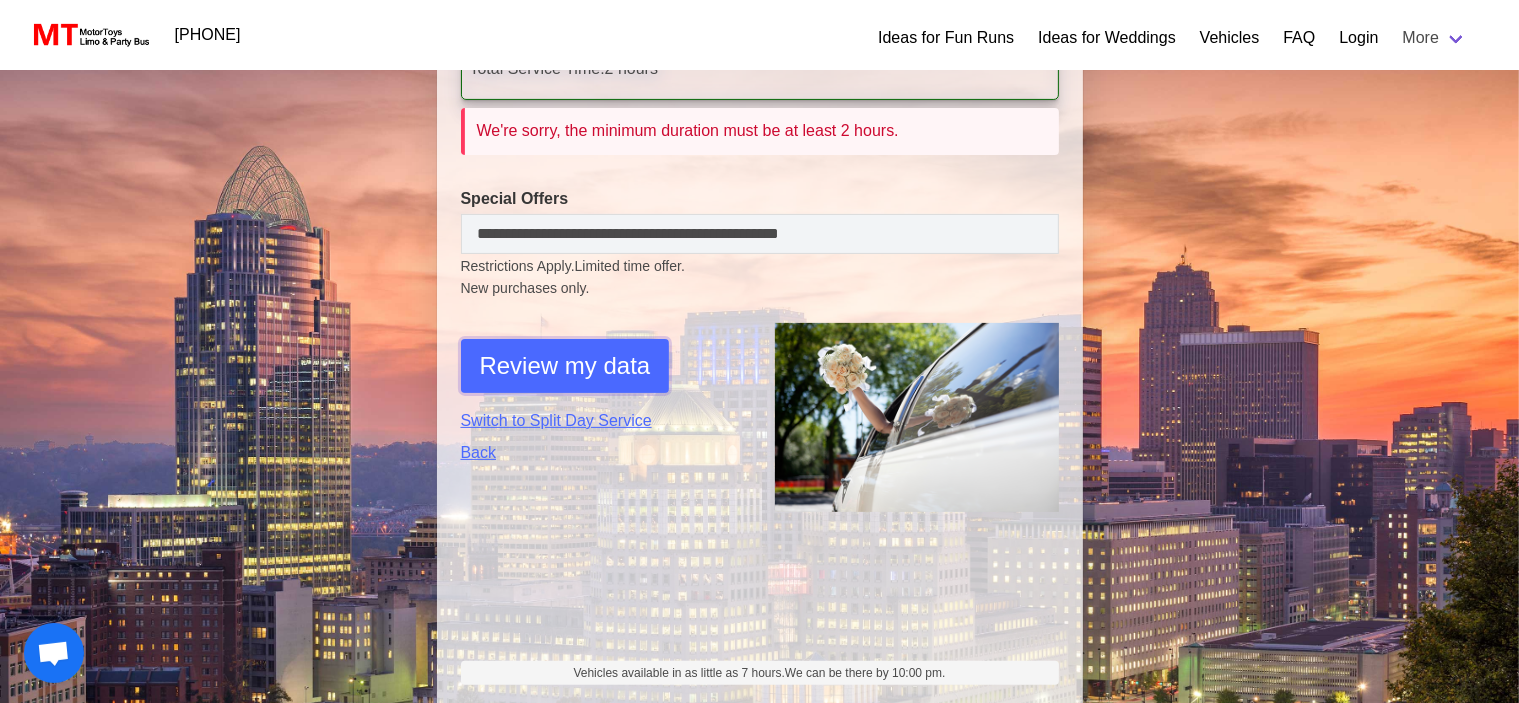 click on "Review my data" at bounding box center [565, 366] 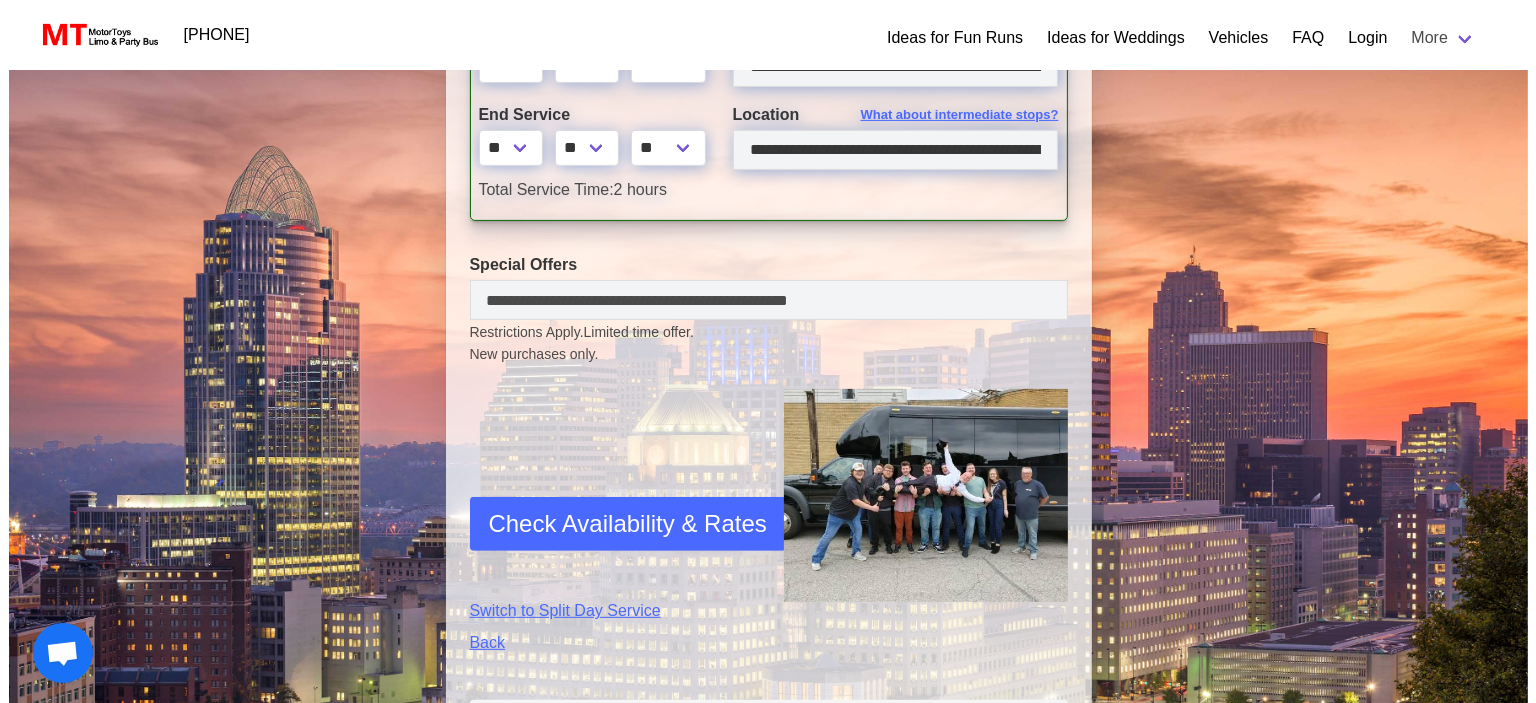 scroll, scrollTop: 600, scrollLeft: 0, axis: vertical 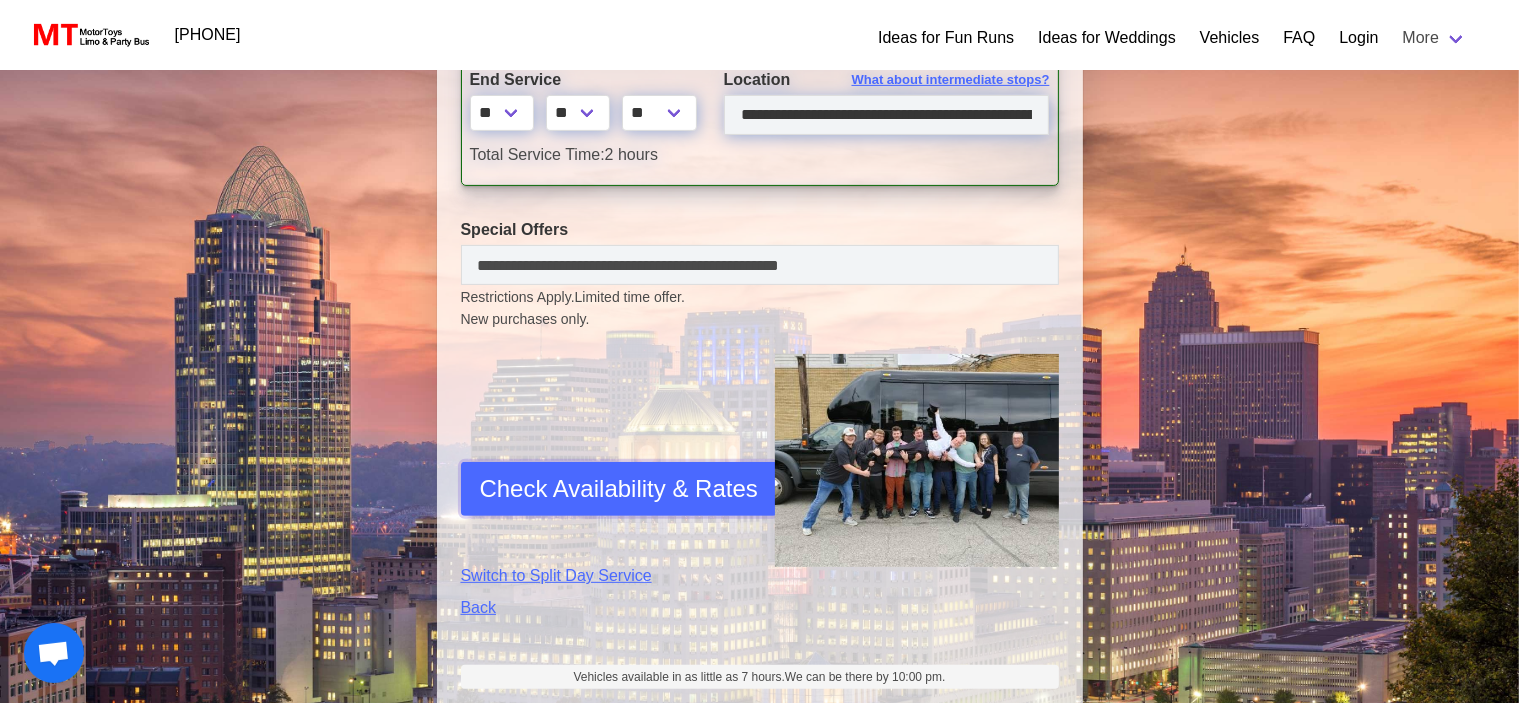 click on "Check Availability & Rates" at bounding box center [619, 489] 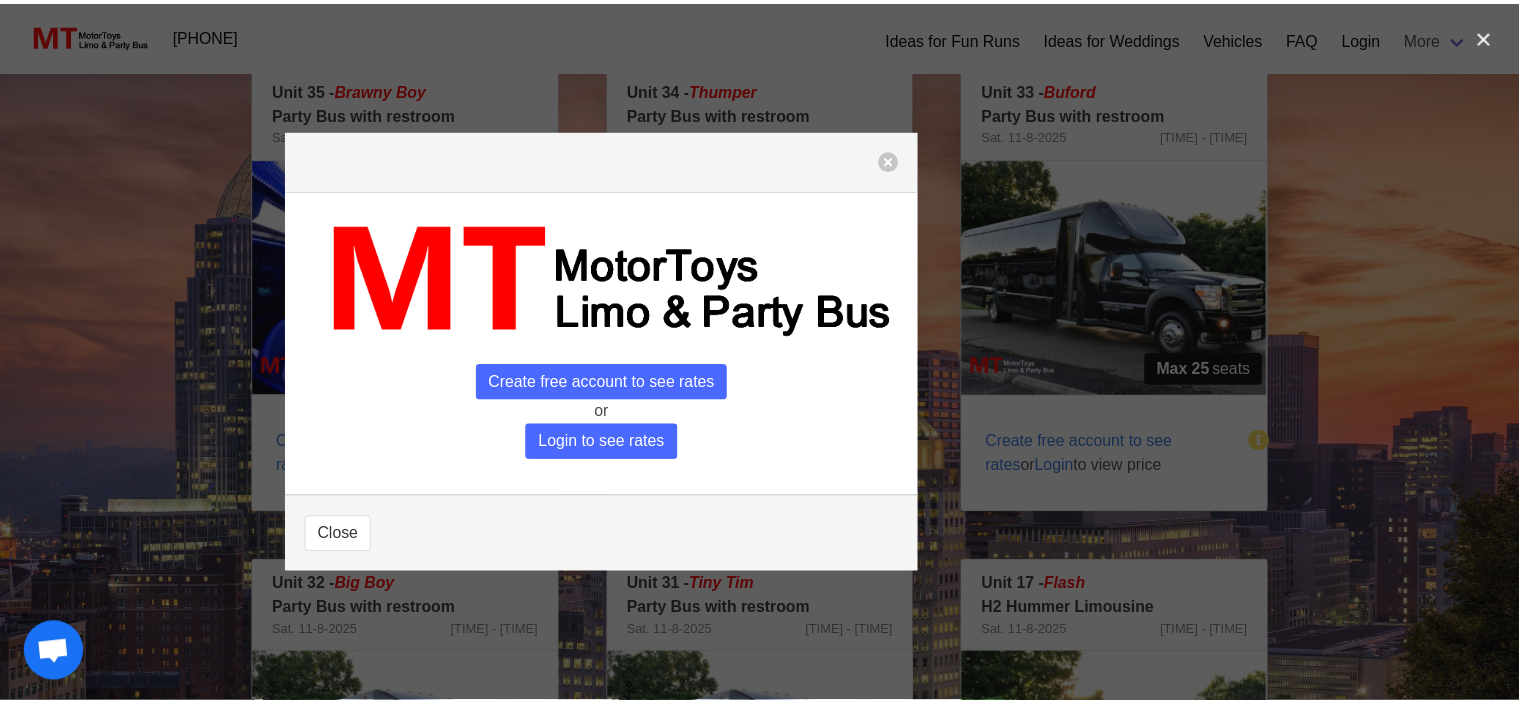 scroll, scrollTop: 158, scrollLeft: 0, axis: vertical 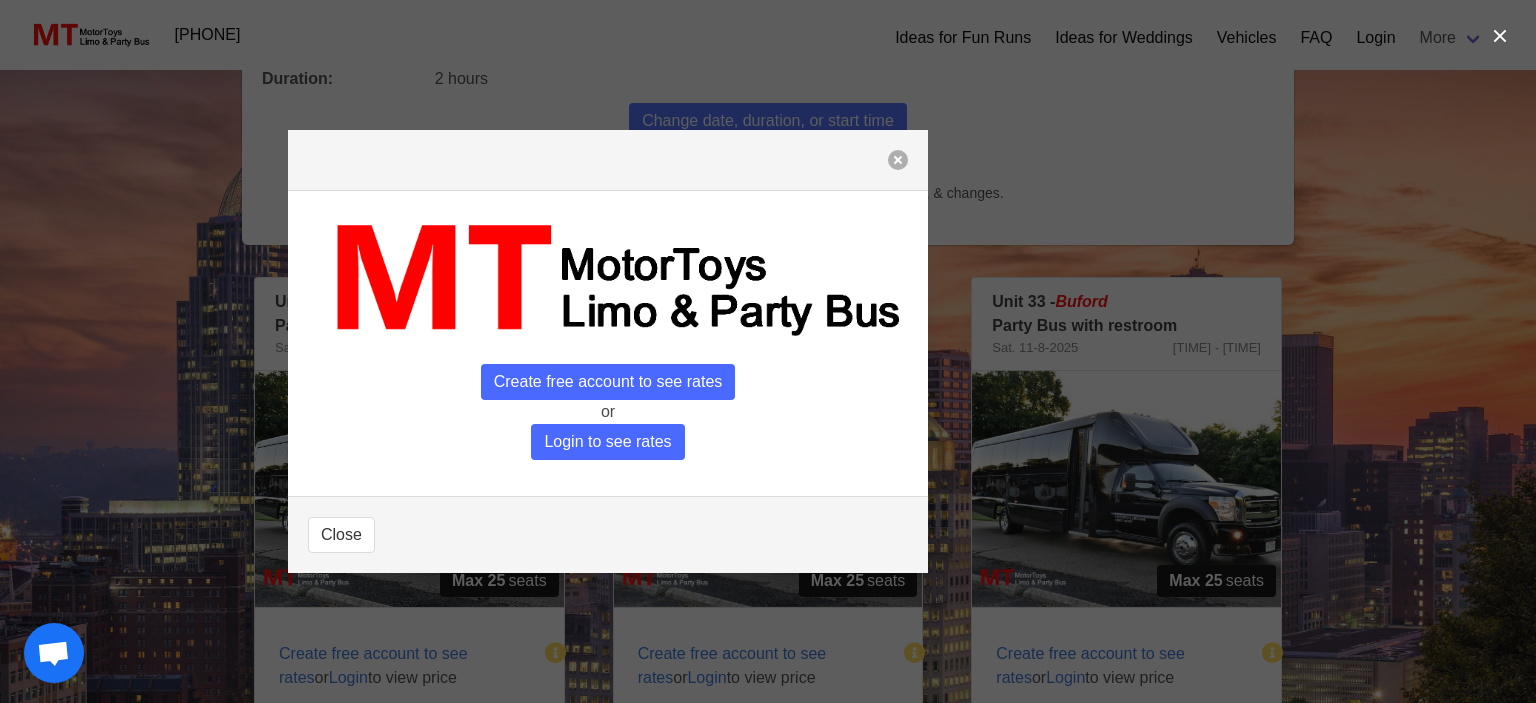 click at bounding box center (898, 160) 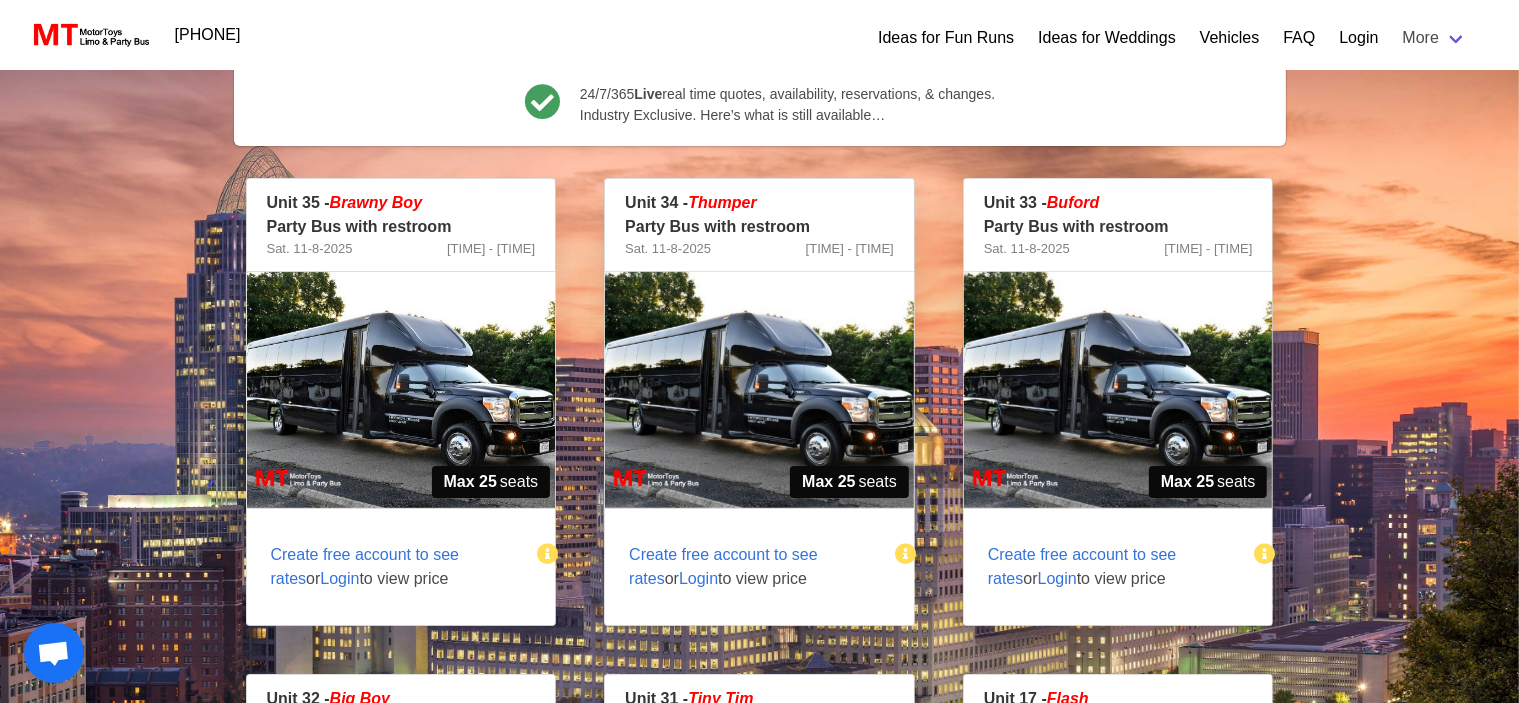 scroll, scrollTop: 358, scrollLeft: 0, axis: vertical 